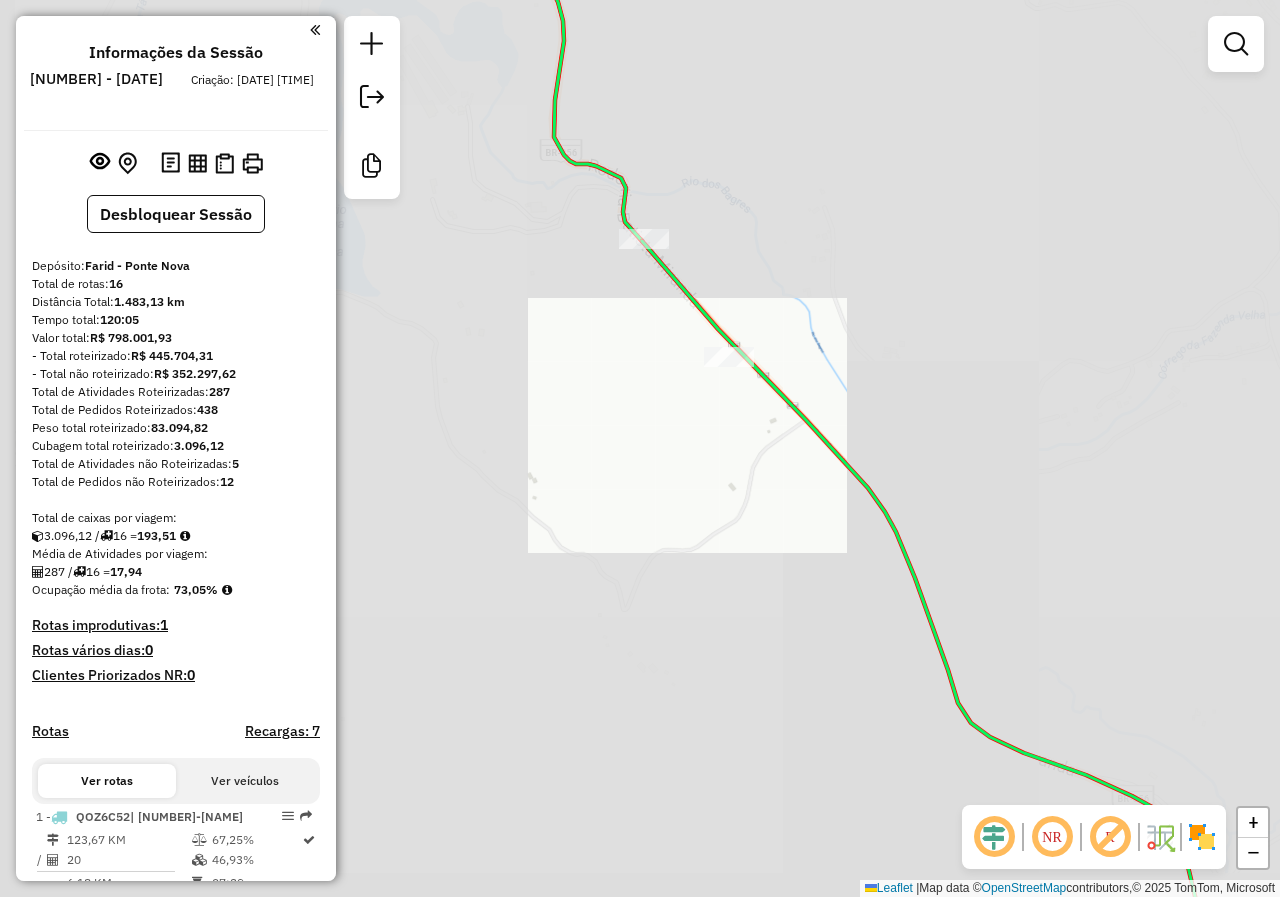 click on "Janela de atendimento Grade de atendimento Capacidade Transportadoras Veículos Cliente Pedidos  Rotas Selecione os dias de semana para filtrar as janelas de atendimento  Seg   Ter   Qua   Qui   Sex   Sáb   Dom  Informe o período da janela de atendimento: De: Até:  Filtrar exatamente a janela do cliente  Considerar janela de atendimento padrão  Selecione os dias de semana para filtrar as grades de atendimento  Seg   Ter   Qua   Qui   Sex   Sáb   Dom   Considerar clientes sem dia de atendimento cadastrado  Clientes fora do dia de atendimento selecionado Filtrar as atividades entre os valores definidos abaixo:  Peso mínimo:   Peso máximo:   Cubagem mínima:   Cubagem máxima:   De:   Até:  Filtrar as atividades entre o tempo de atendimento definido abaixo:  De:   Até:   Considerar capacidade total dos clientes não roteirizados Transportadora: Selecione um ou mais itens Tipo de veículo: Selecione um ou mais itens Veículo: Selecione um ou mais itens Motorista: Selecione um ou mais itens Nome: Rótulo:" 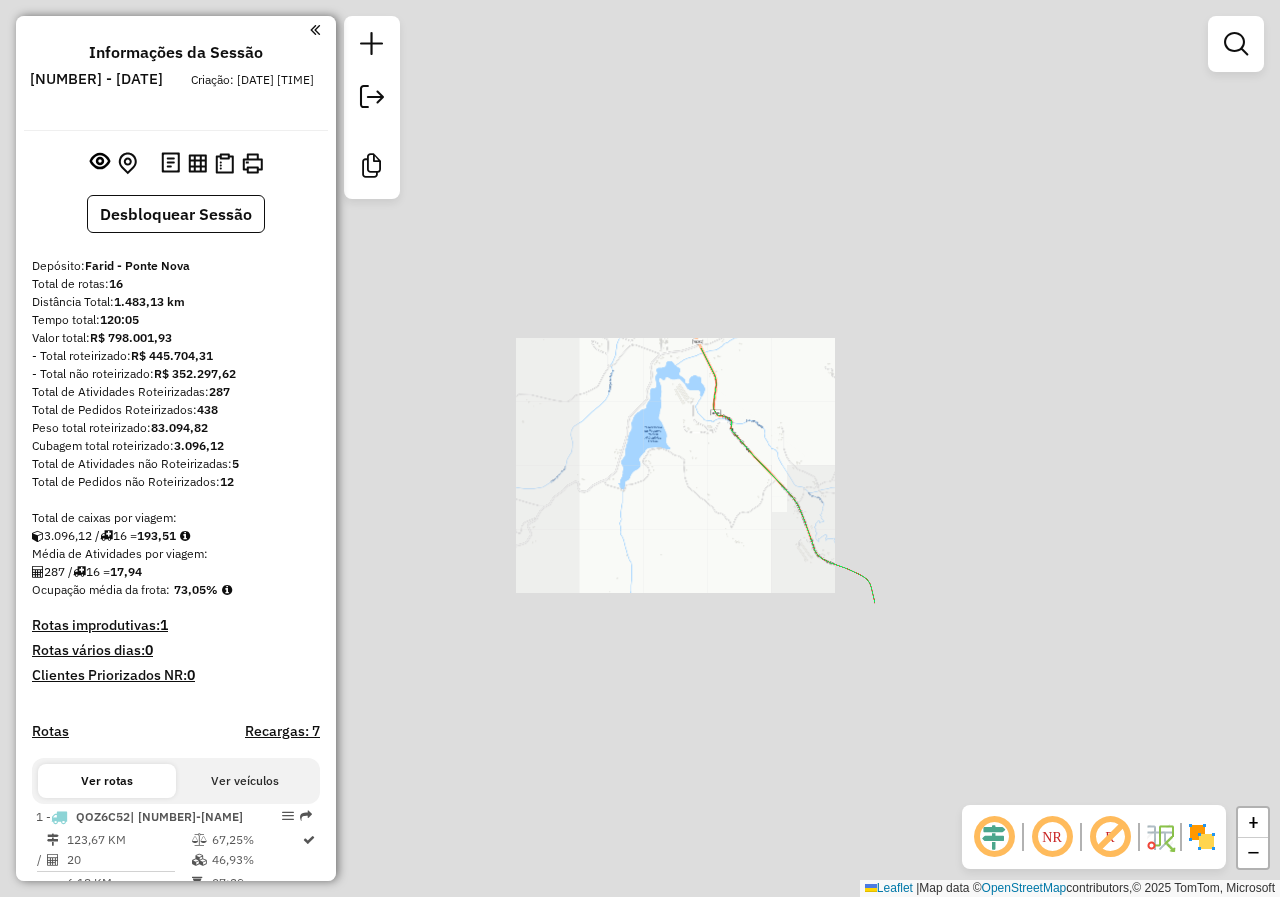 scroll, scrollTop: 1902, scrollLeft: 0, axis: vertical 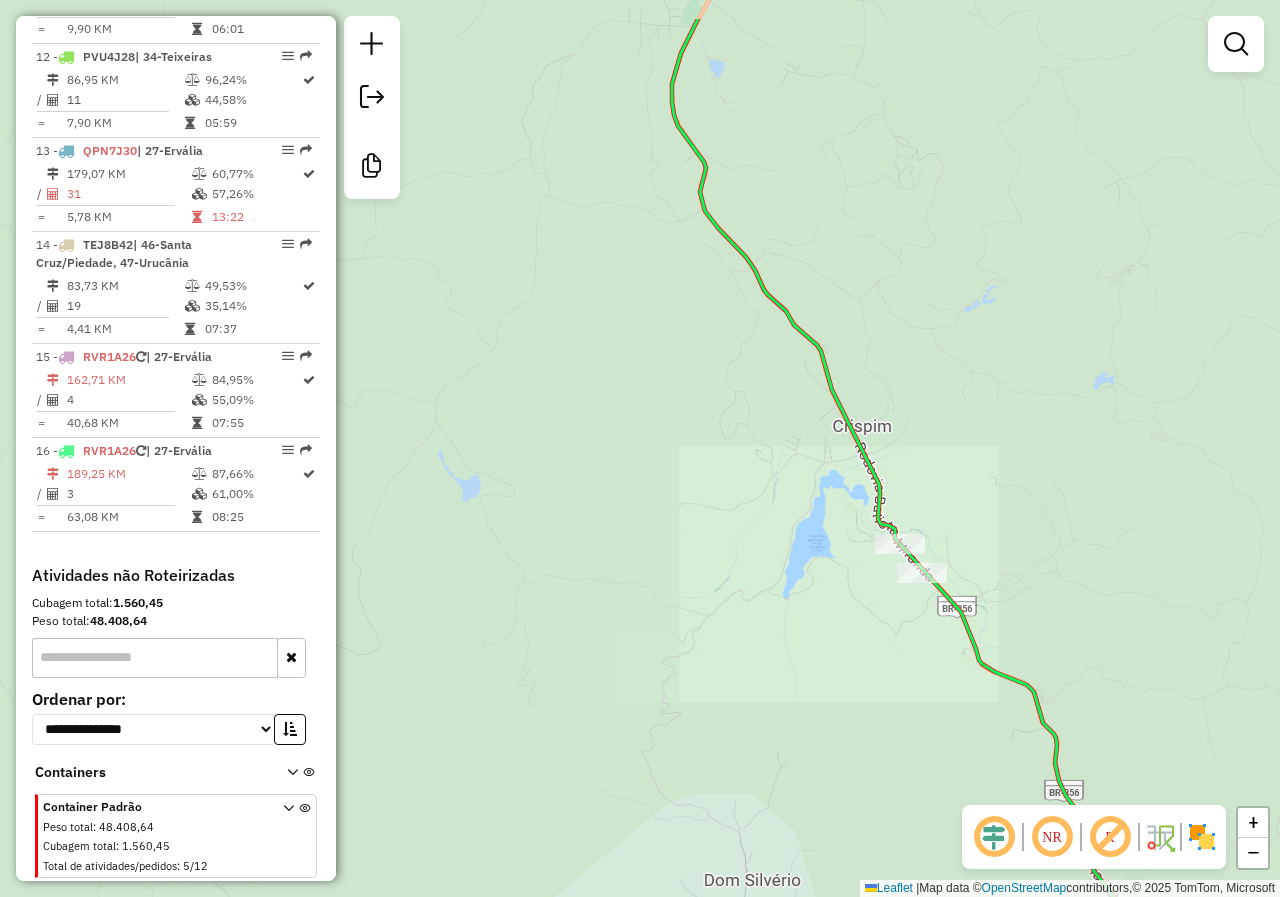 drag, startPoint x: 759, startPoint y: 573, endPoint x: 860, endPoint y: 659, distance: 132.65369 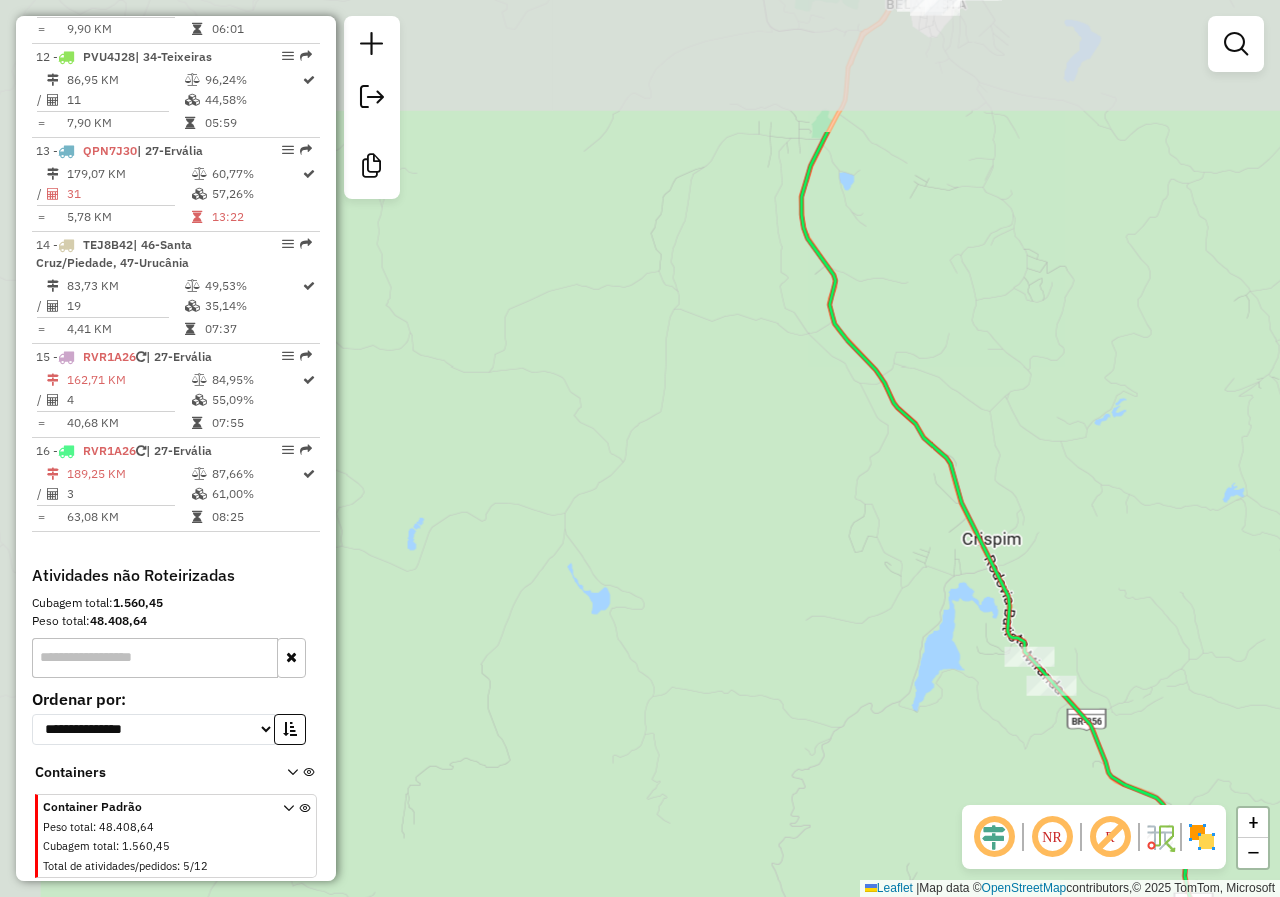 drag, startPoint x: 560, startPoint y: 419, endPoint x: 583, endPoint y: 625, distance: 207.28 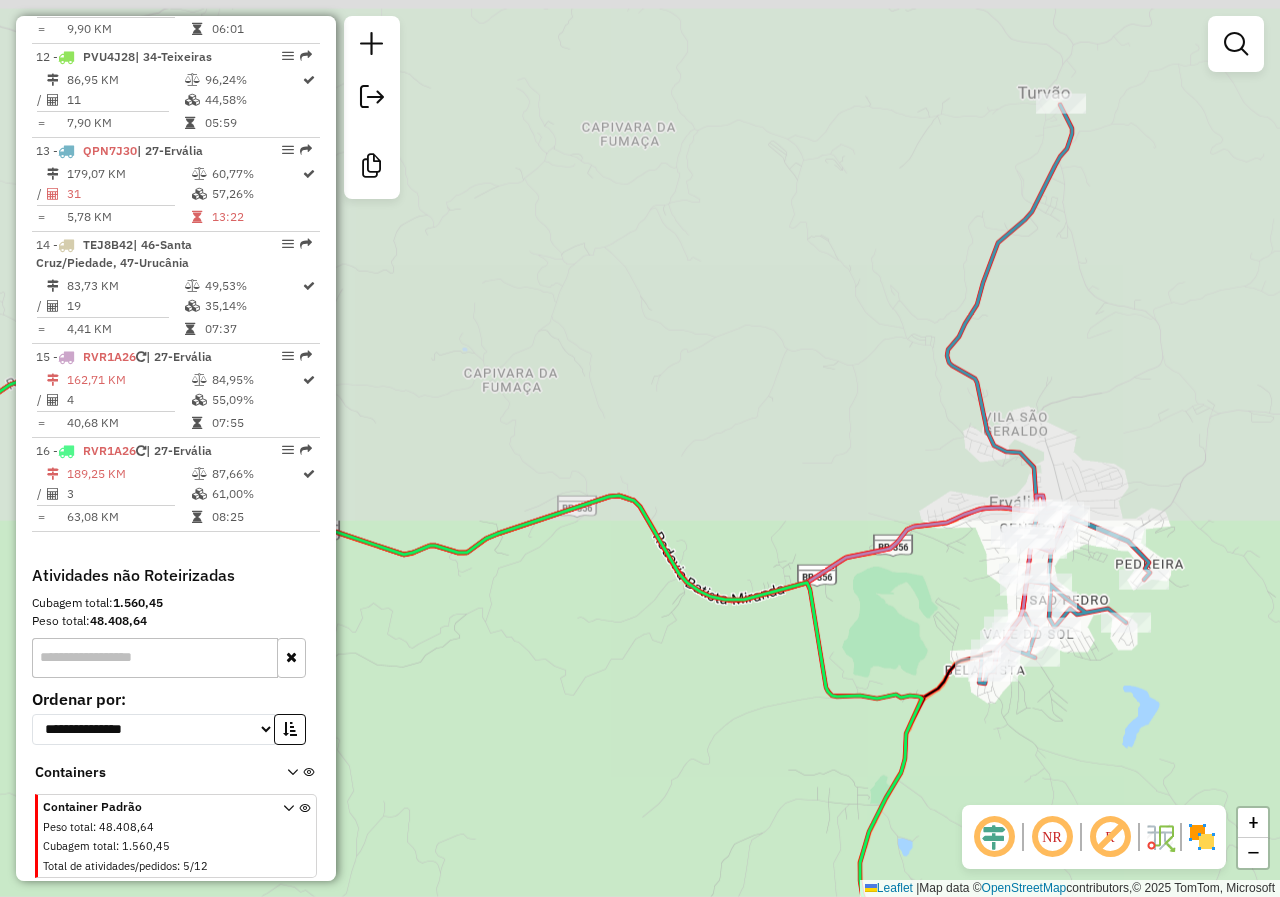 drag, startPoint x: 601, startPoint y: 498, endPoint x: 585, endPoint y: 548, distance: 52.49762 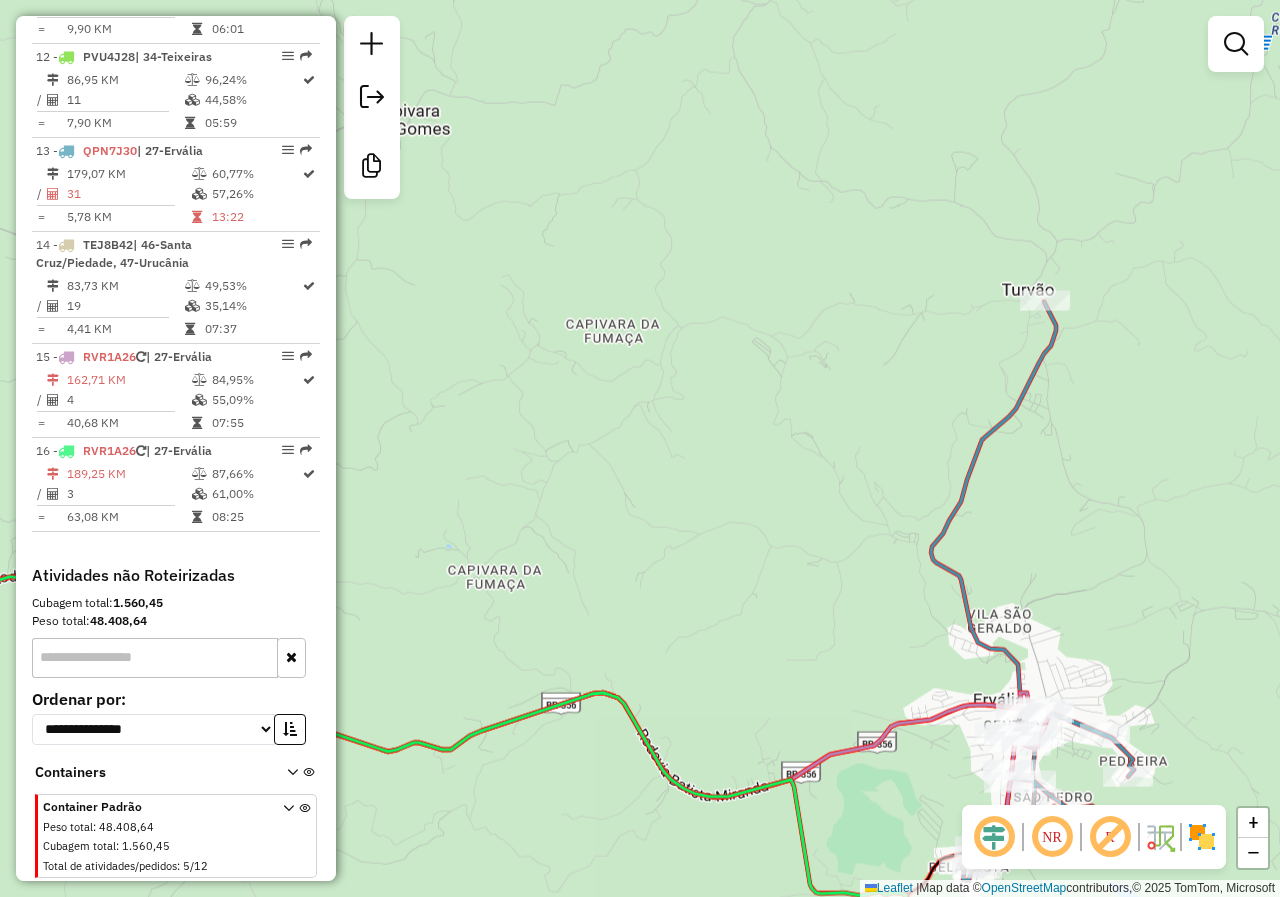 drag, startPoint x: 837, startPoint y: 454, endPoint x: 818, endPoint y: 543, distance: 91.00549 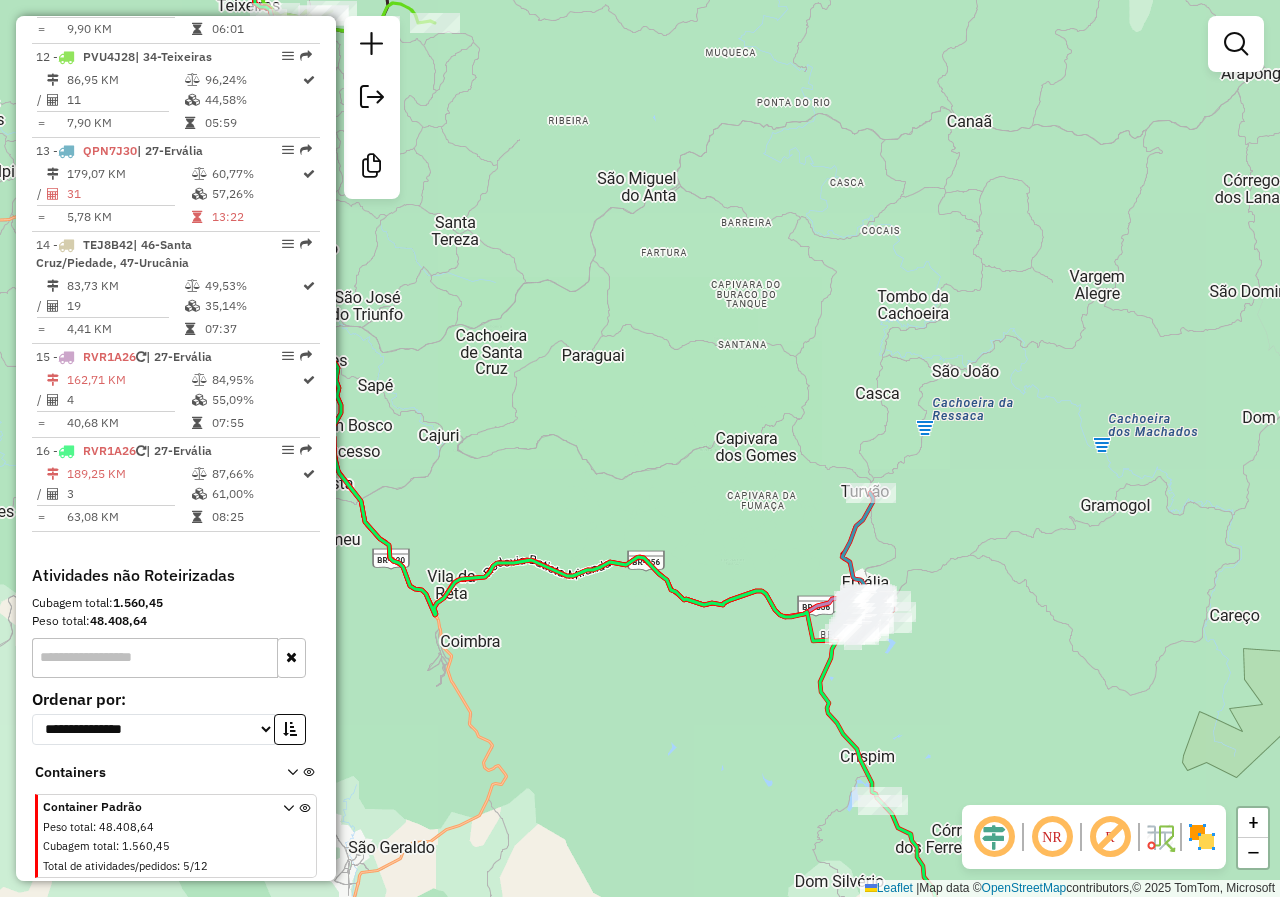 drag, startPoint x: 696, startPoint y: 535, endPoint x: 1086, endPoint y: 573, distance: 391.84692 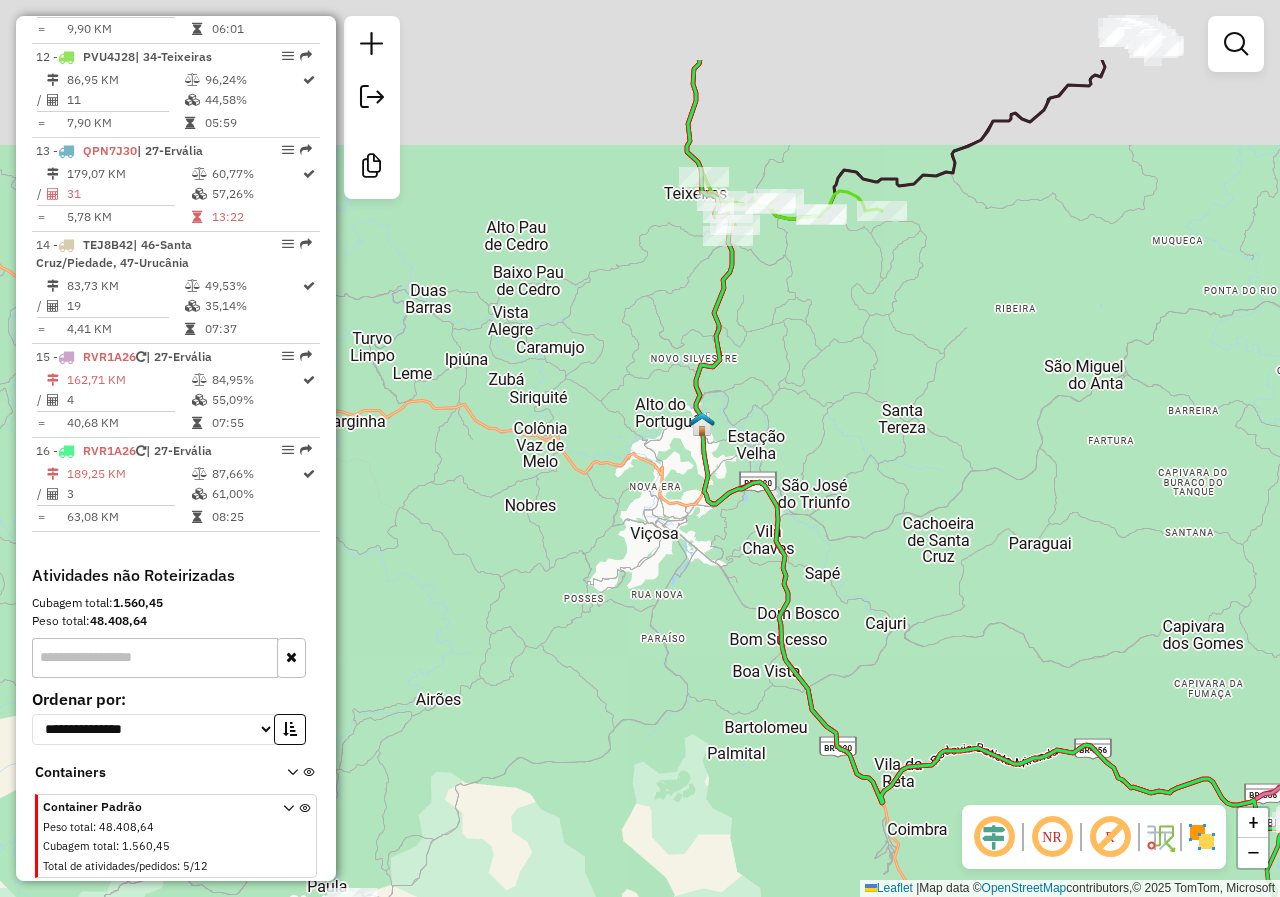 drag, startPoint x: 910, startPoint y: 621, endPoint x: 926, endPoint y: 679, distance: 60.166435 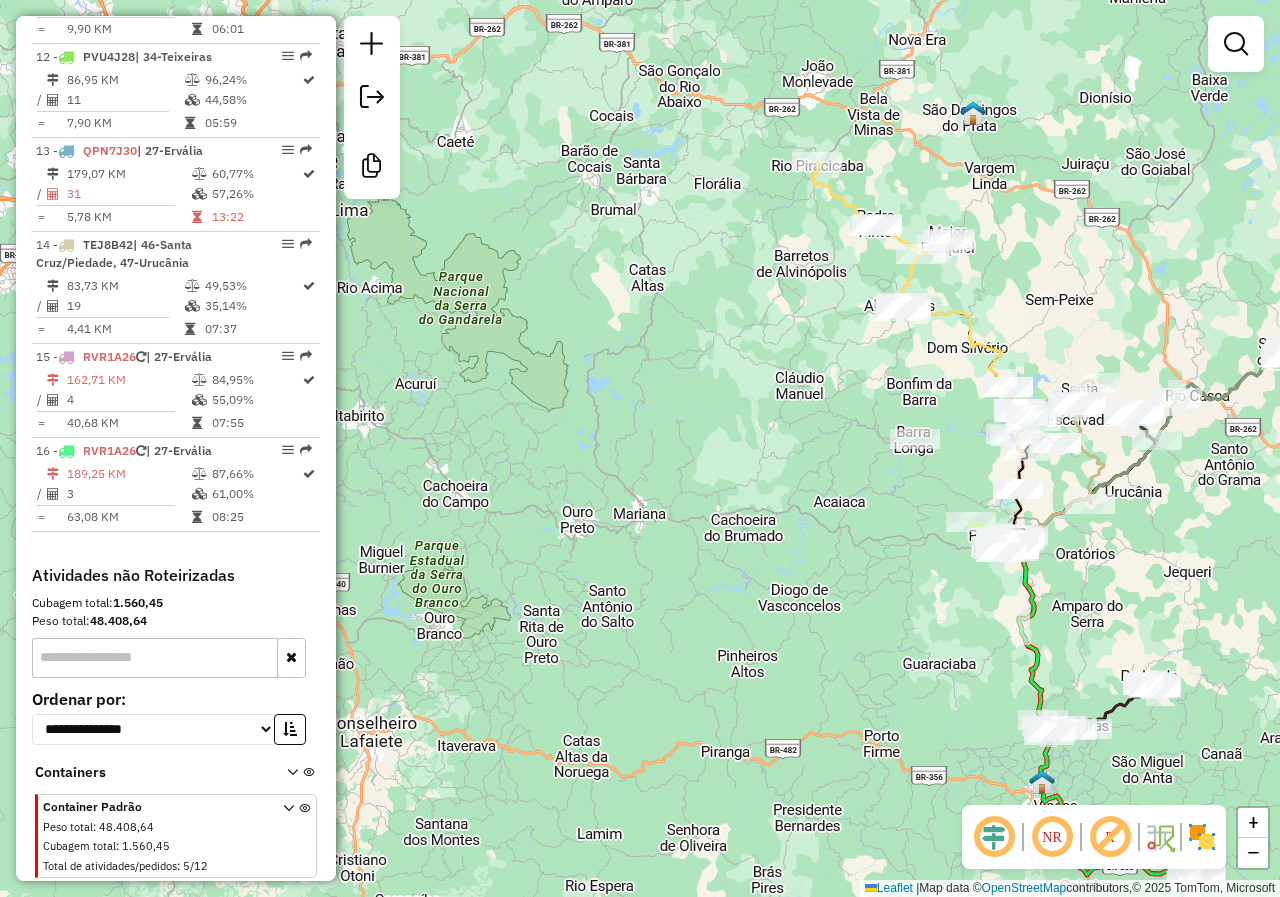 drag, startPoint x: 697, startPoint y: 626, endPoint x: 900, endPoint y: 613, distance: 203.41583 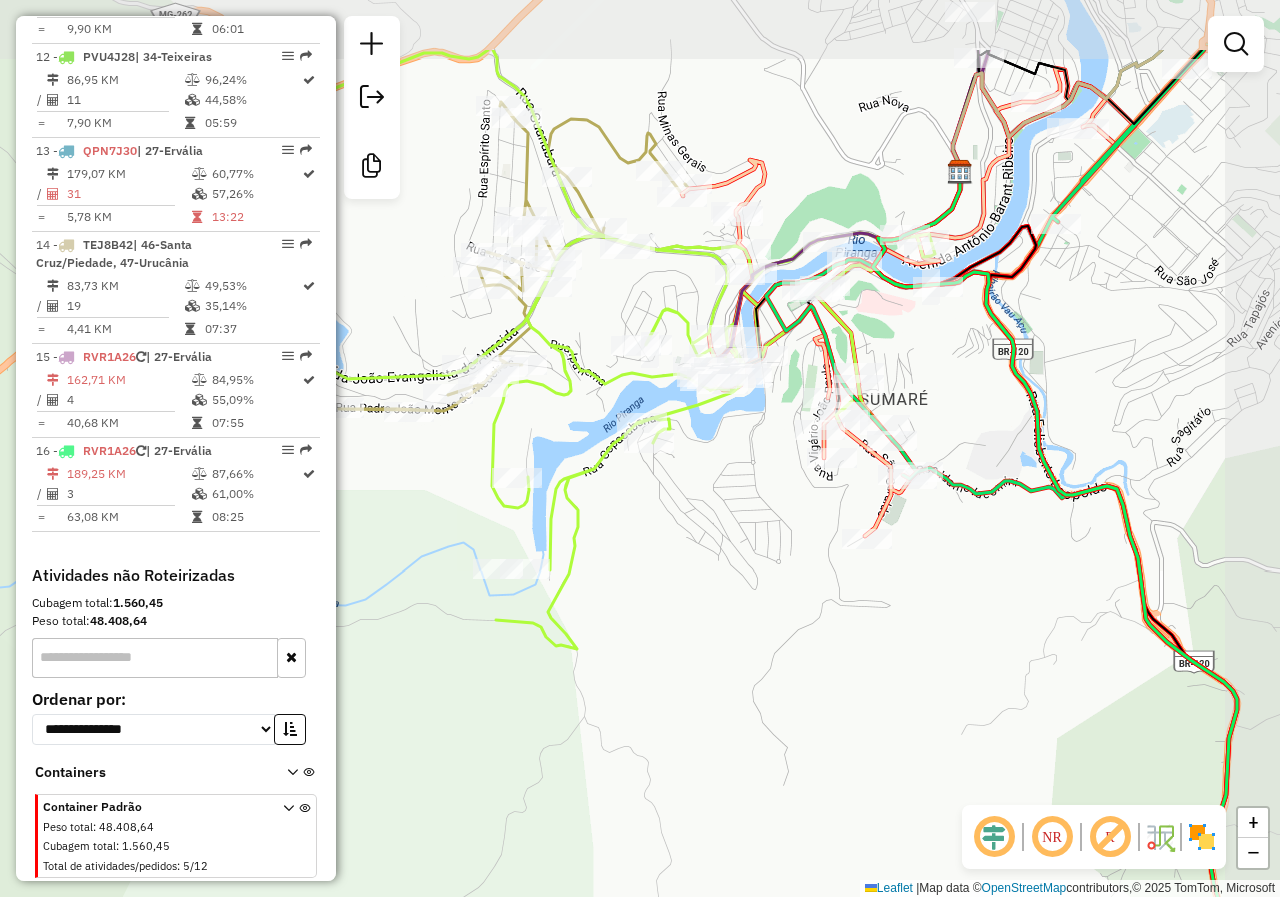 drag, startPoint x: 888, startPoint y: 357, endPoint x: 789, endPoint y: 497, distance: 171.4672 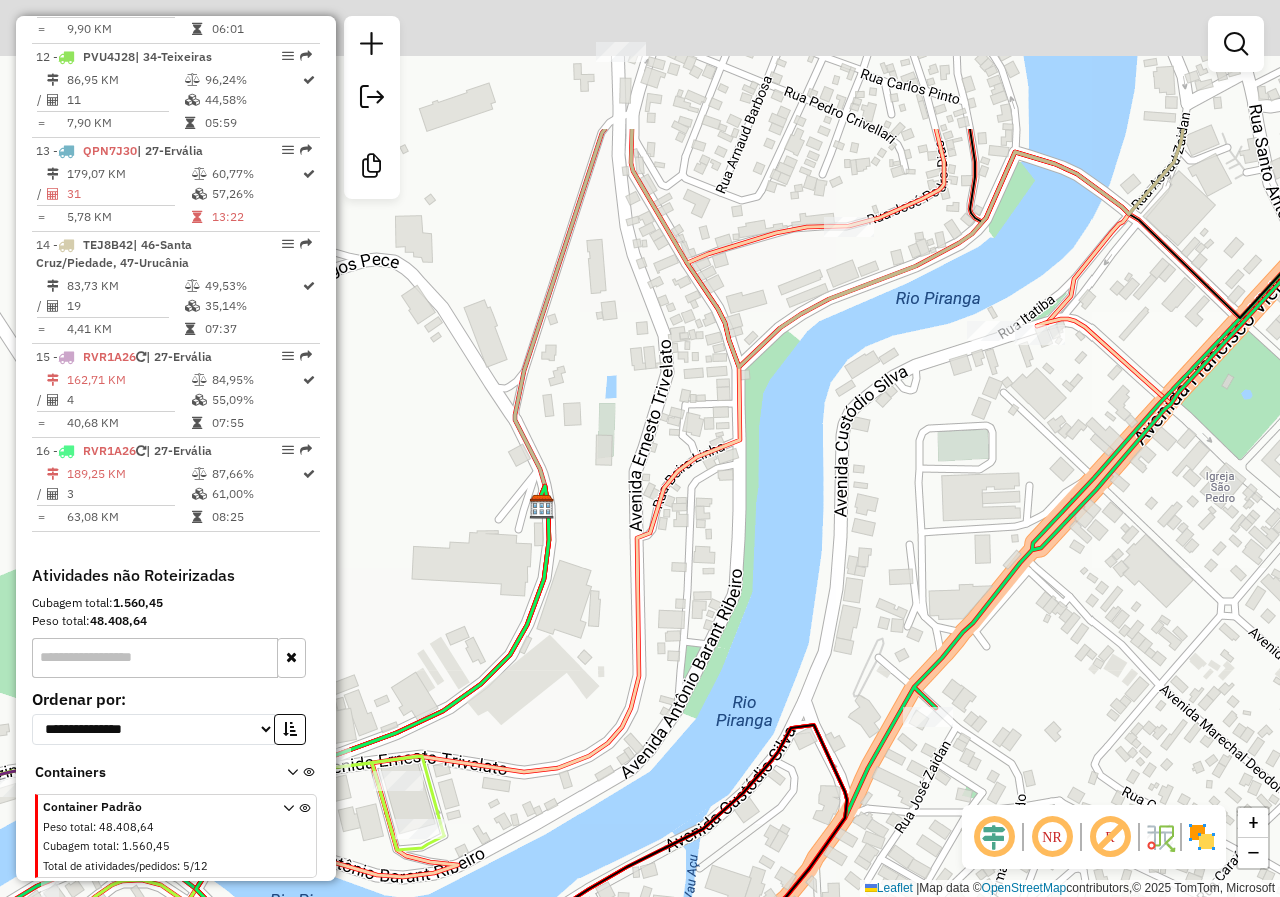 drag, startPoint x: 1072, startPoint y: 147, endPoint x: 974, endPoint y: 433, distance: 302.32434 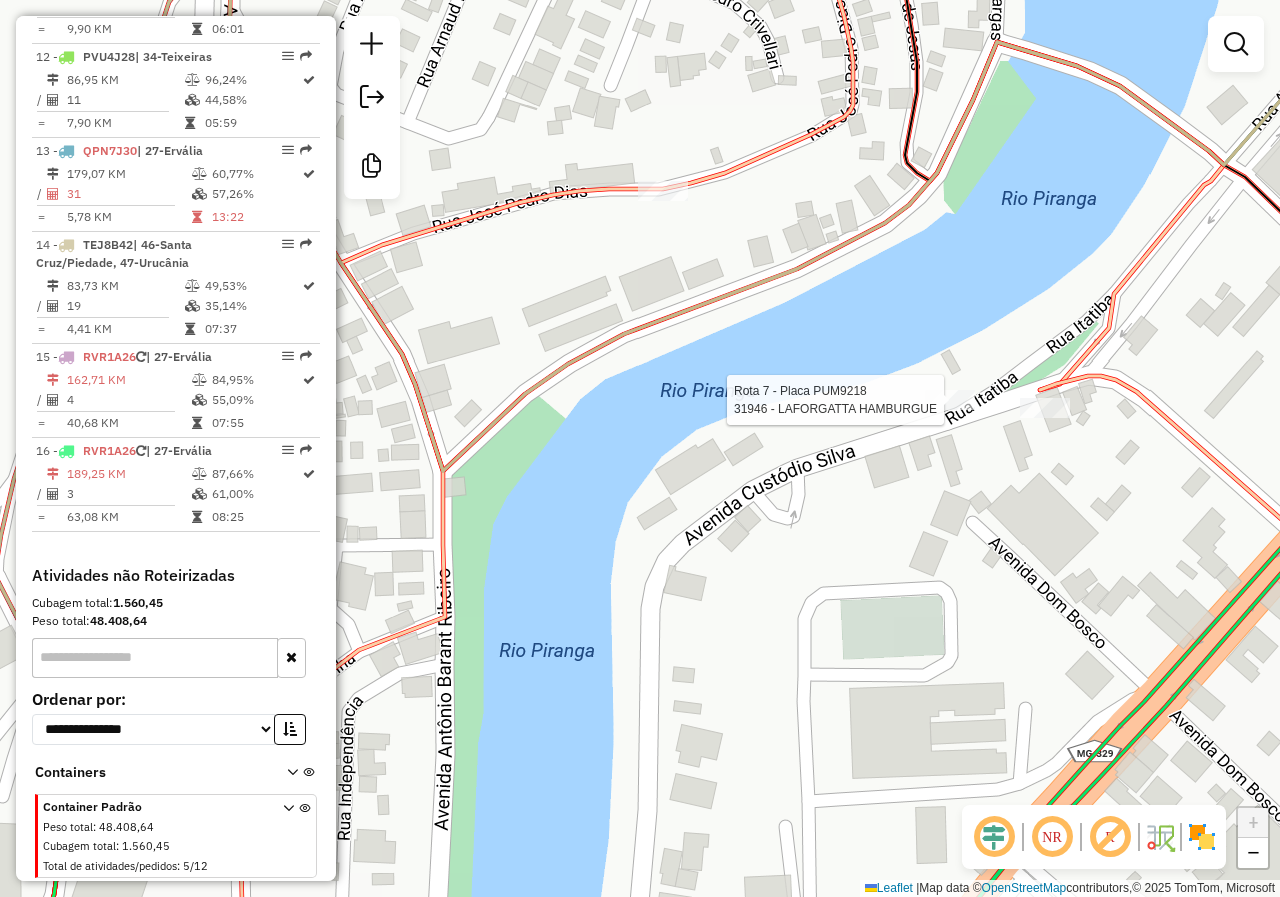 select on "**********" 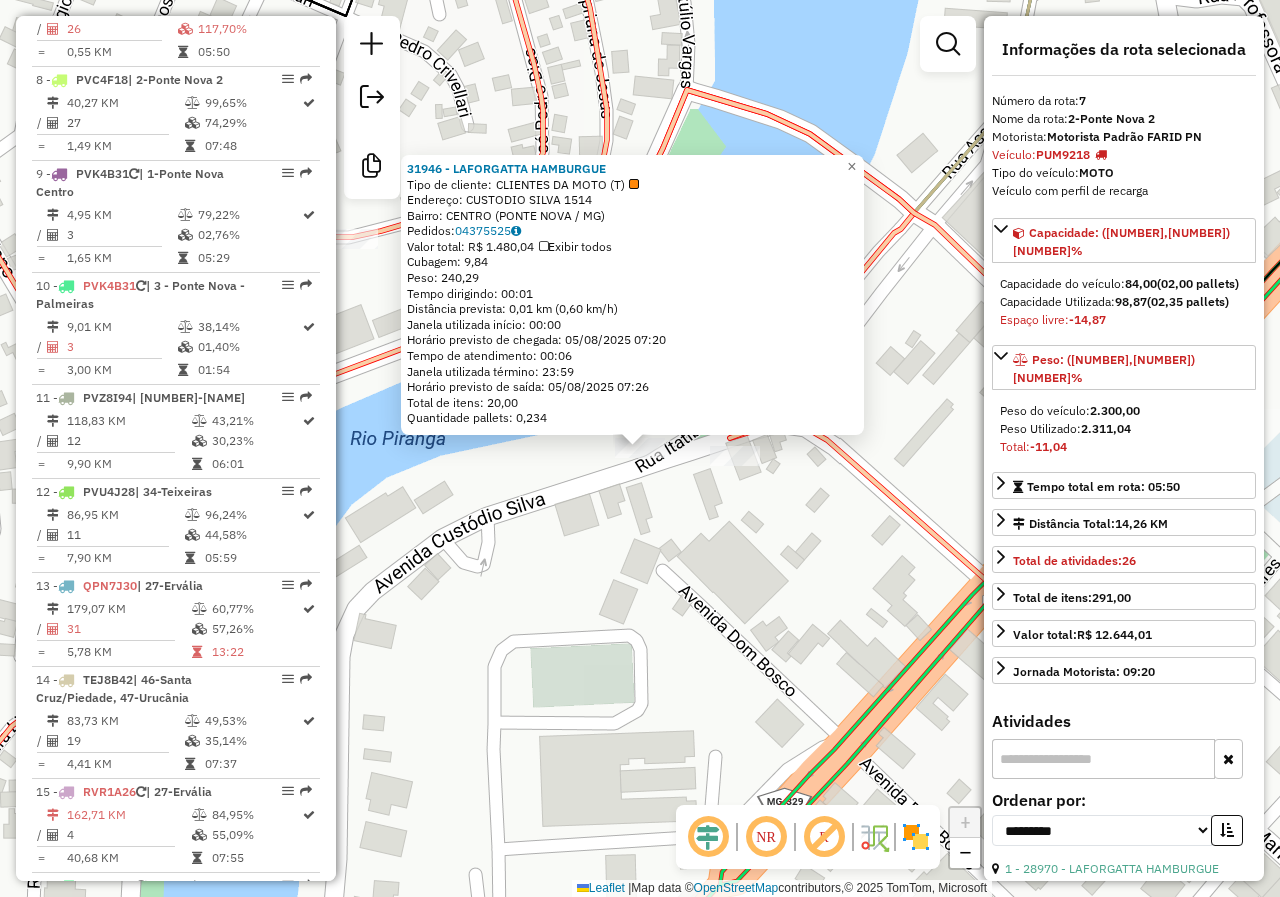 scroll, scrollTop: 1406, scrollLeft: 0, axis: vertical 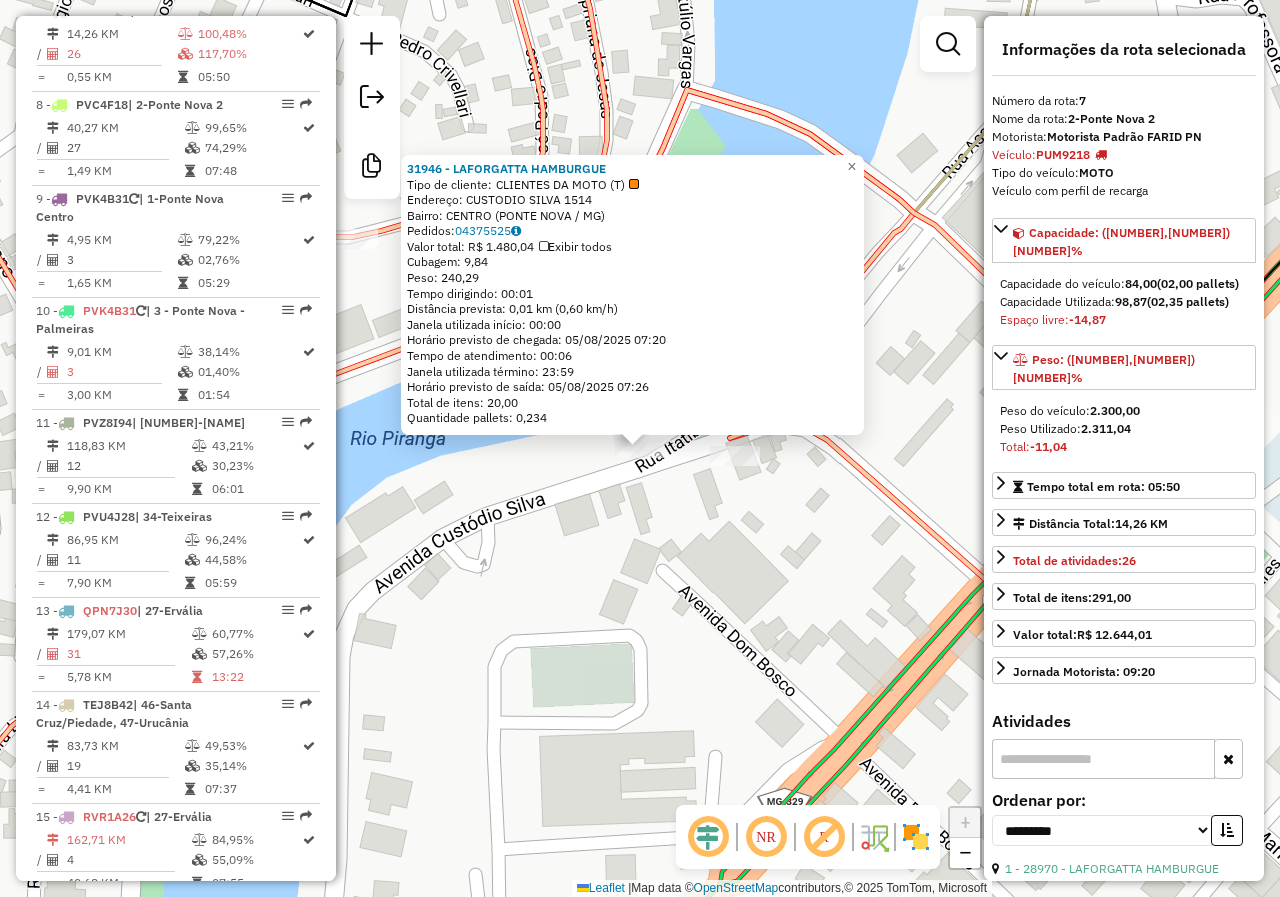 click on "Endereço: [NAME] [NUMBER] Bairro: CENTRO ([NAME] / [STATE])" 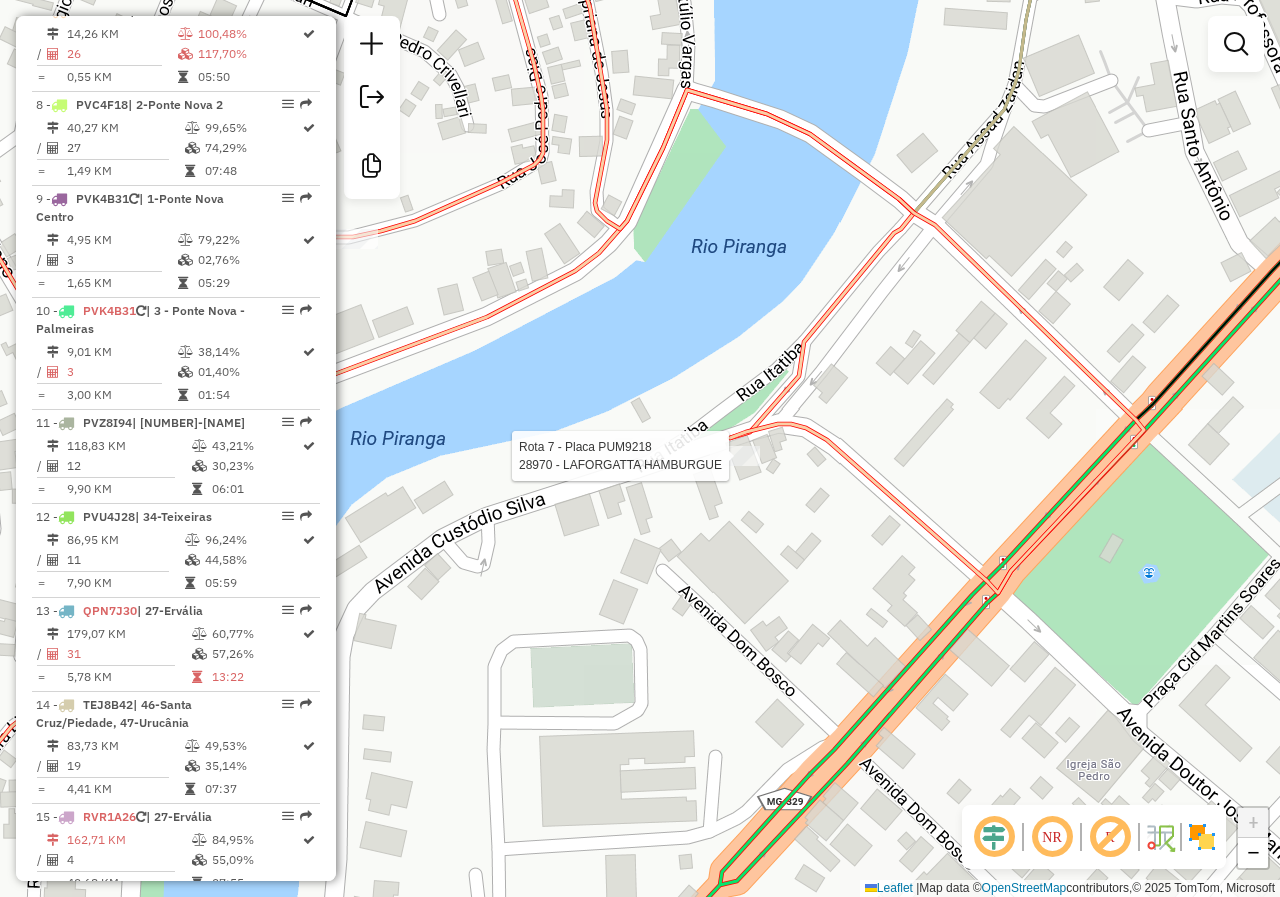 select on "**********" 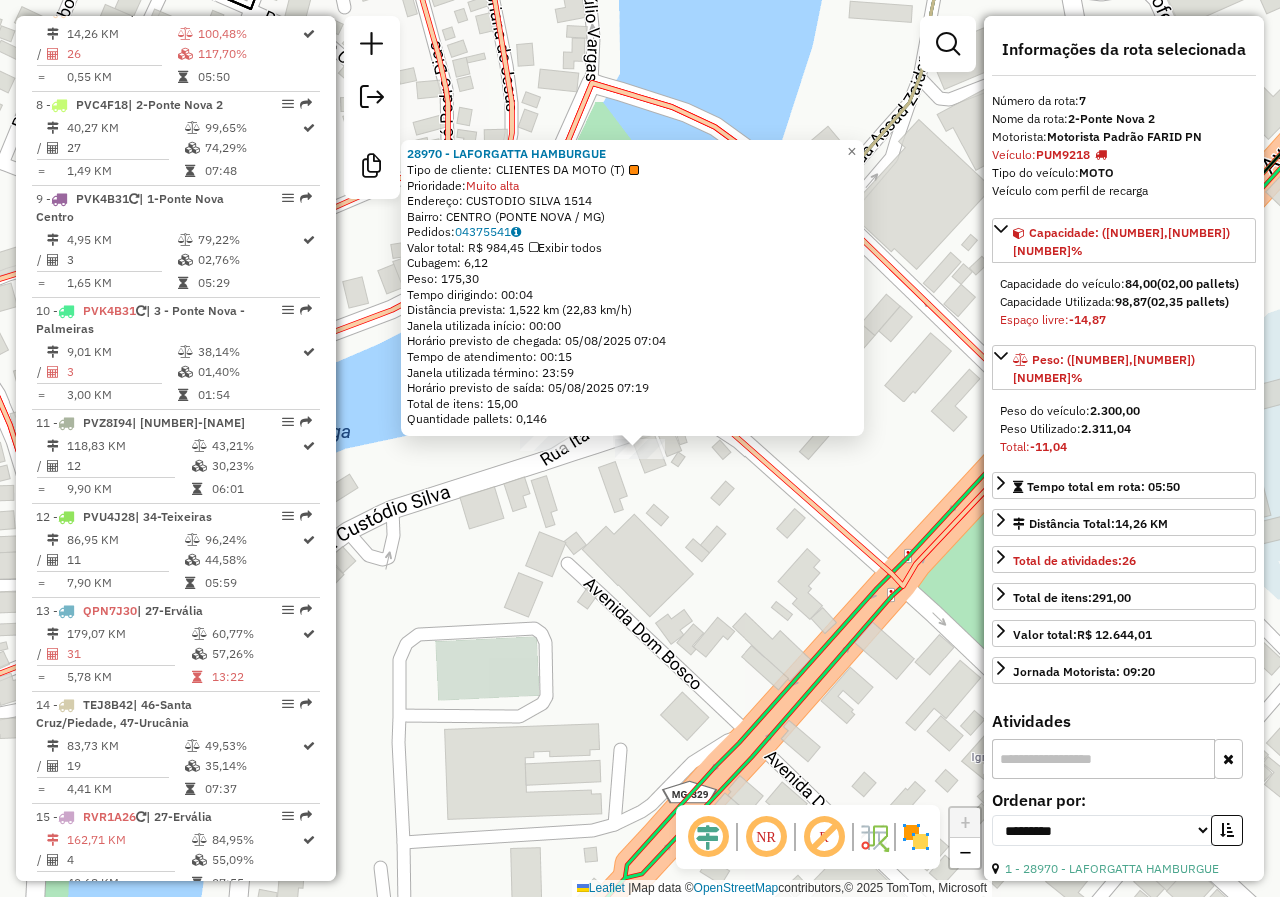 click on "Endereço: [NAME] [NUMBER] Bairro: CENTRO ([NAME] / [STATE])" 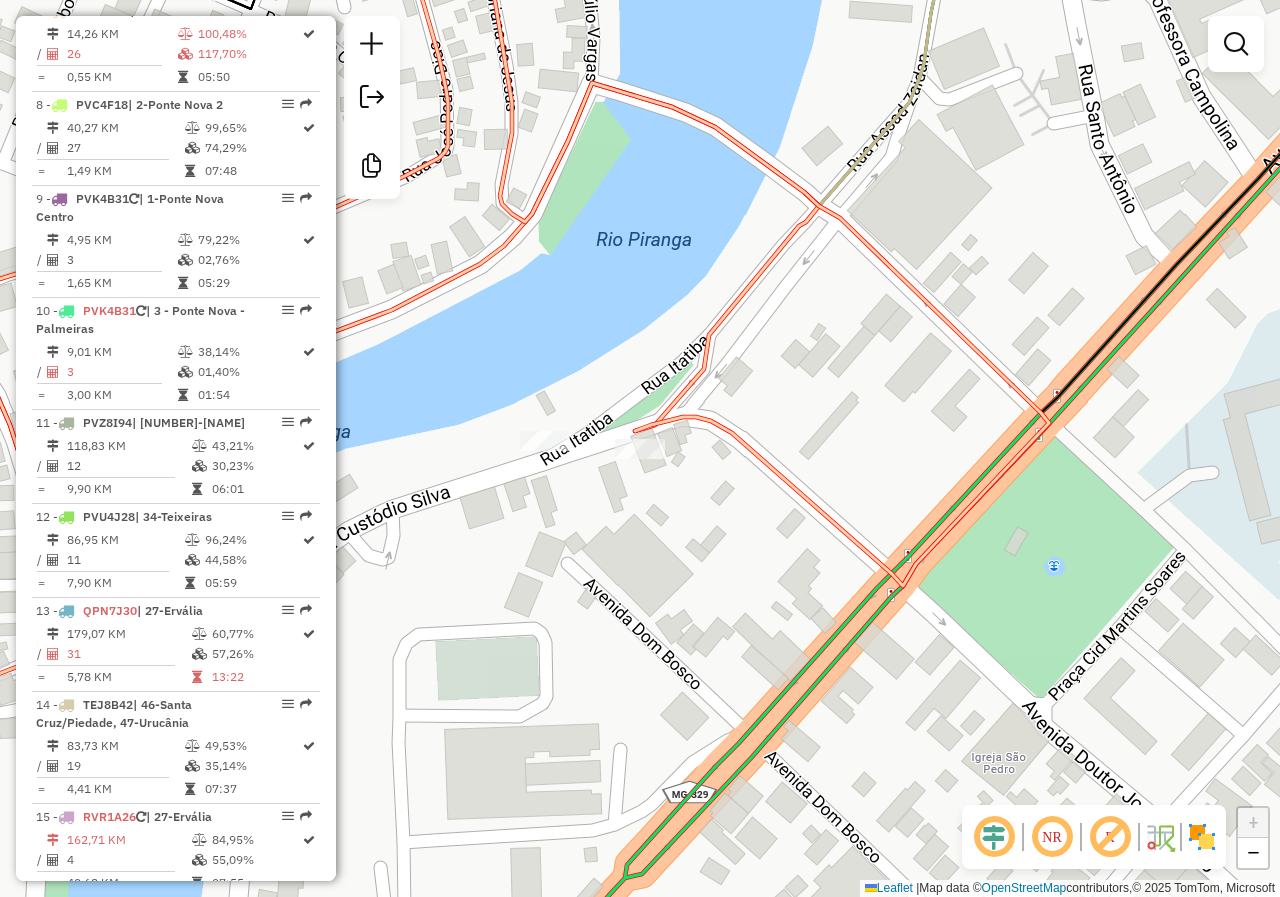 click 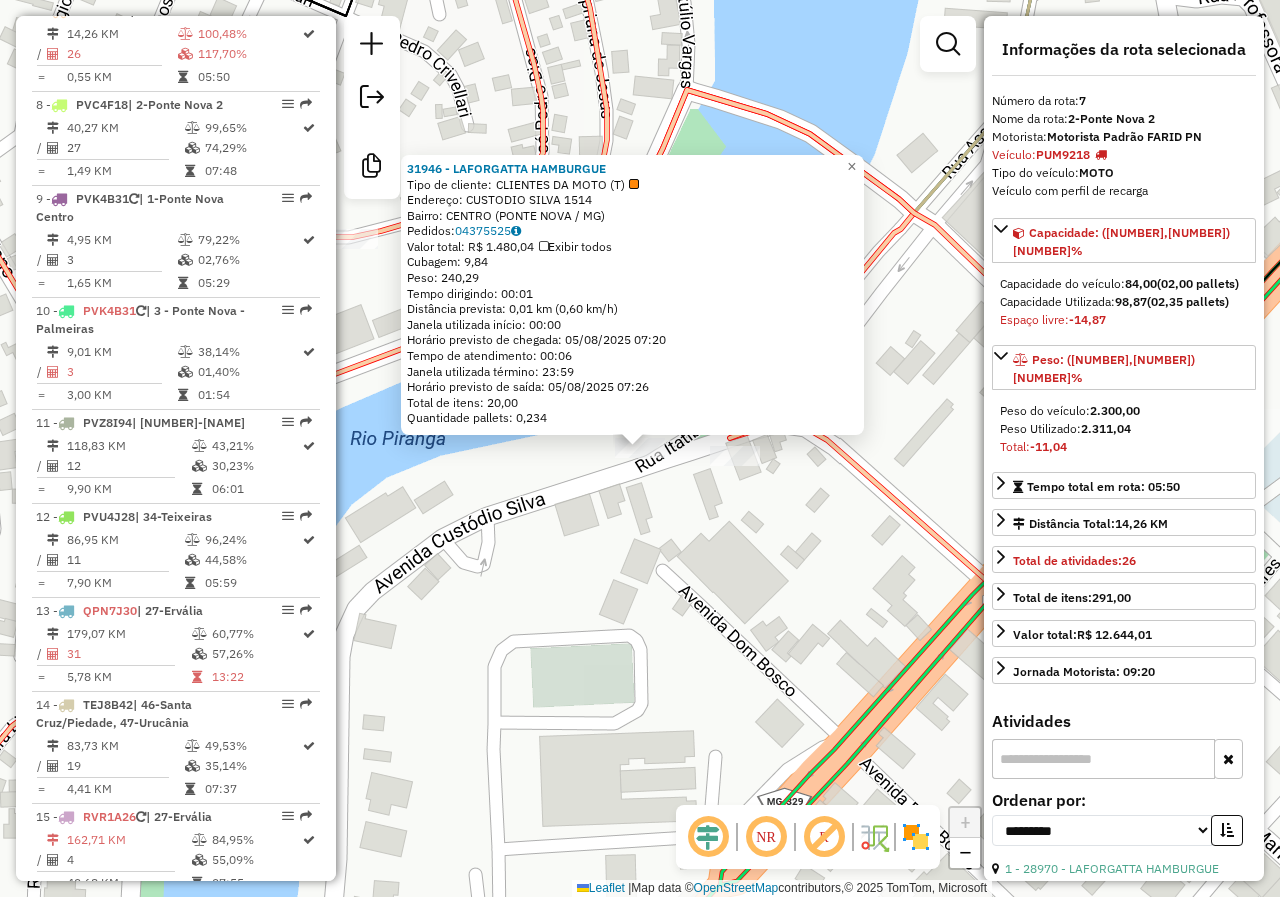 click on "Endereço: [NAME] [NUMBER] Bairro: CENTRO ([NAME] / [STATE])" 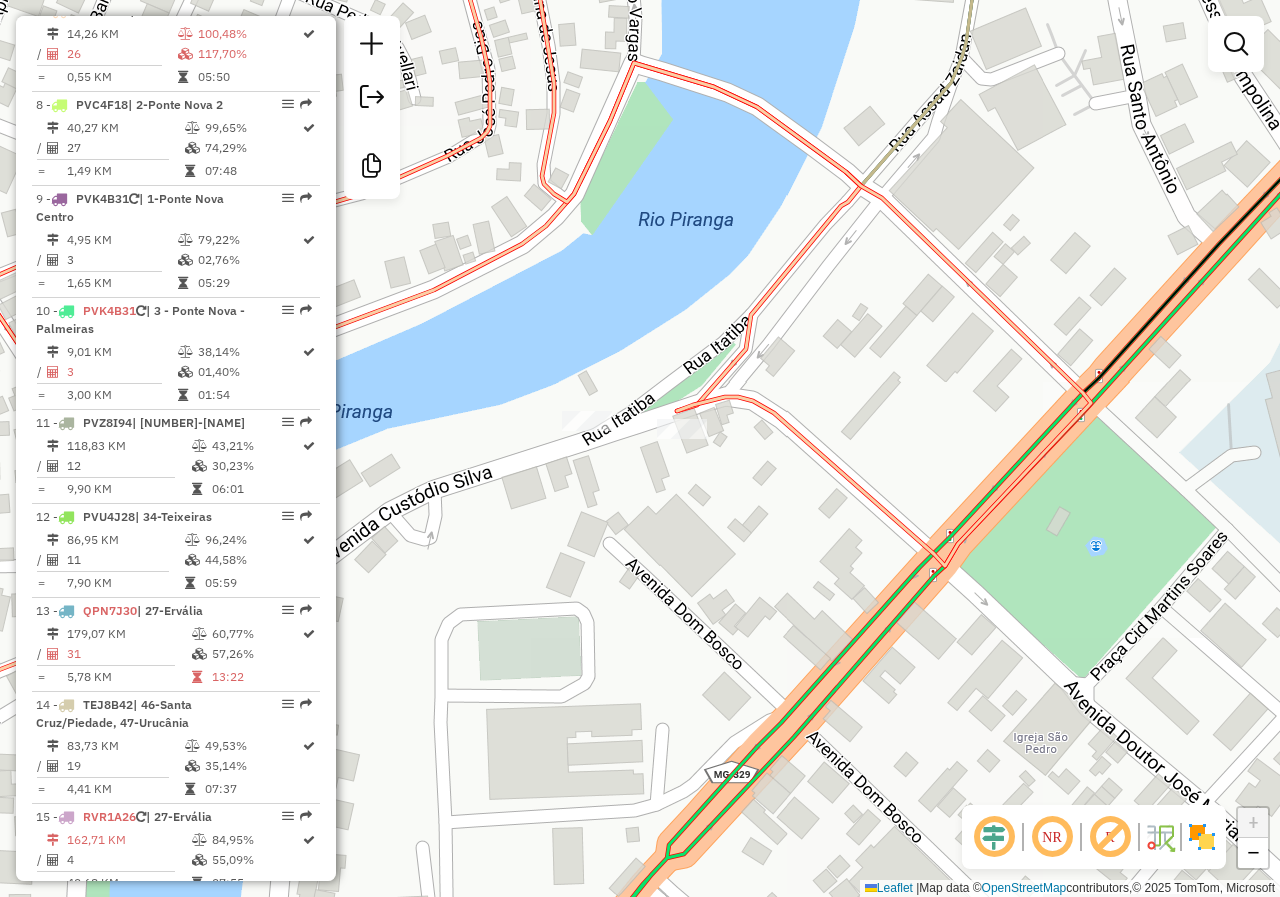 drag, startPoint x: 803, startPoint y: 459, endPoint x: 750, endPoint y: 432, distance: 59.48109 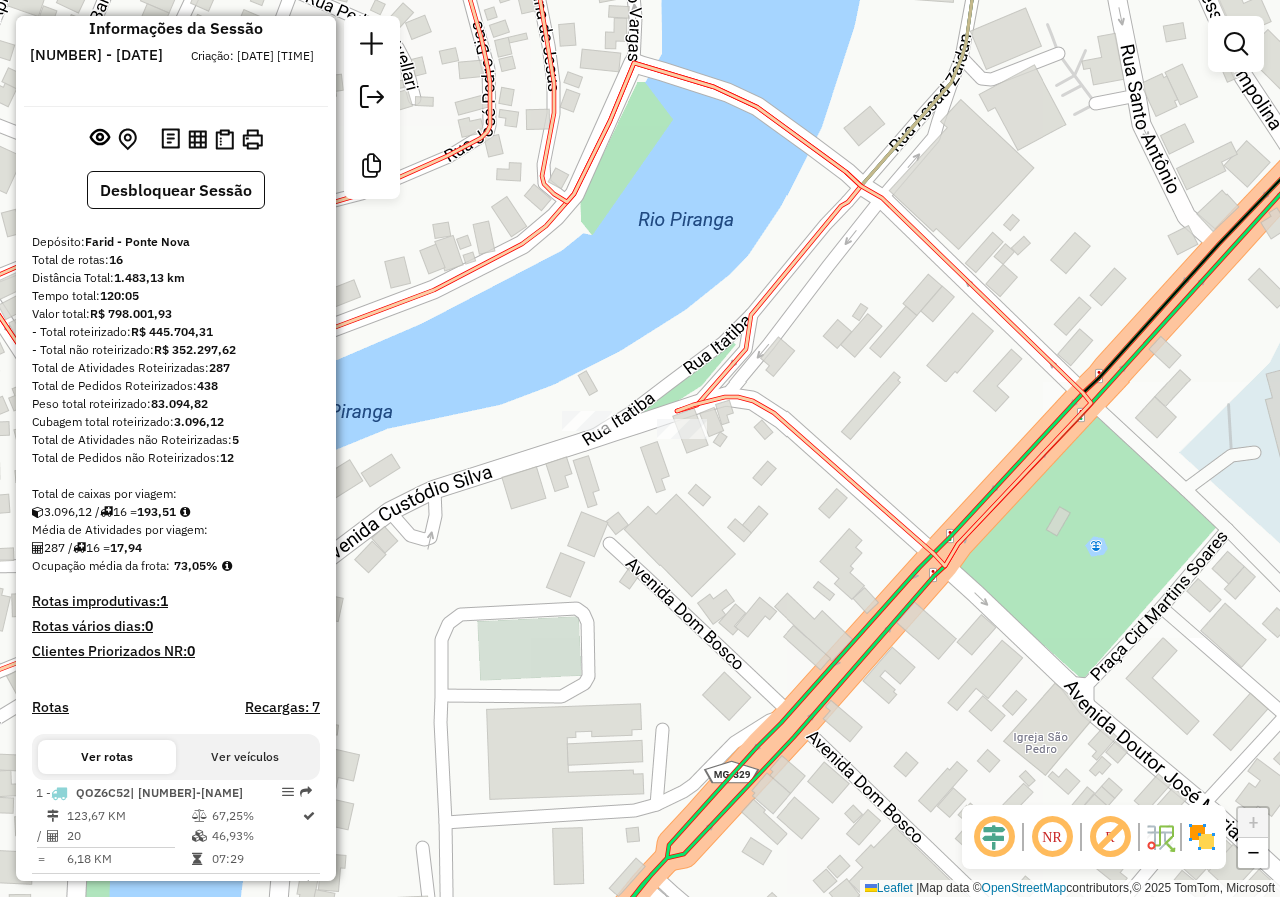 scroll, scrollTop: 0, scrollLeft: 0, axis: both 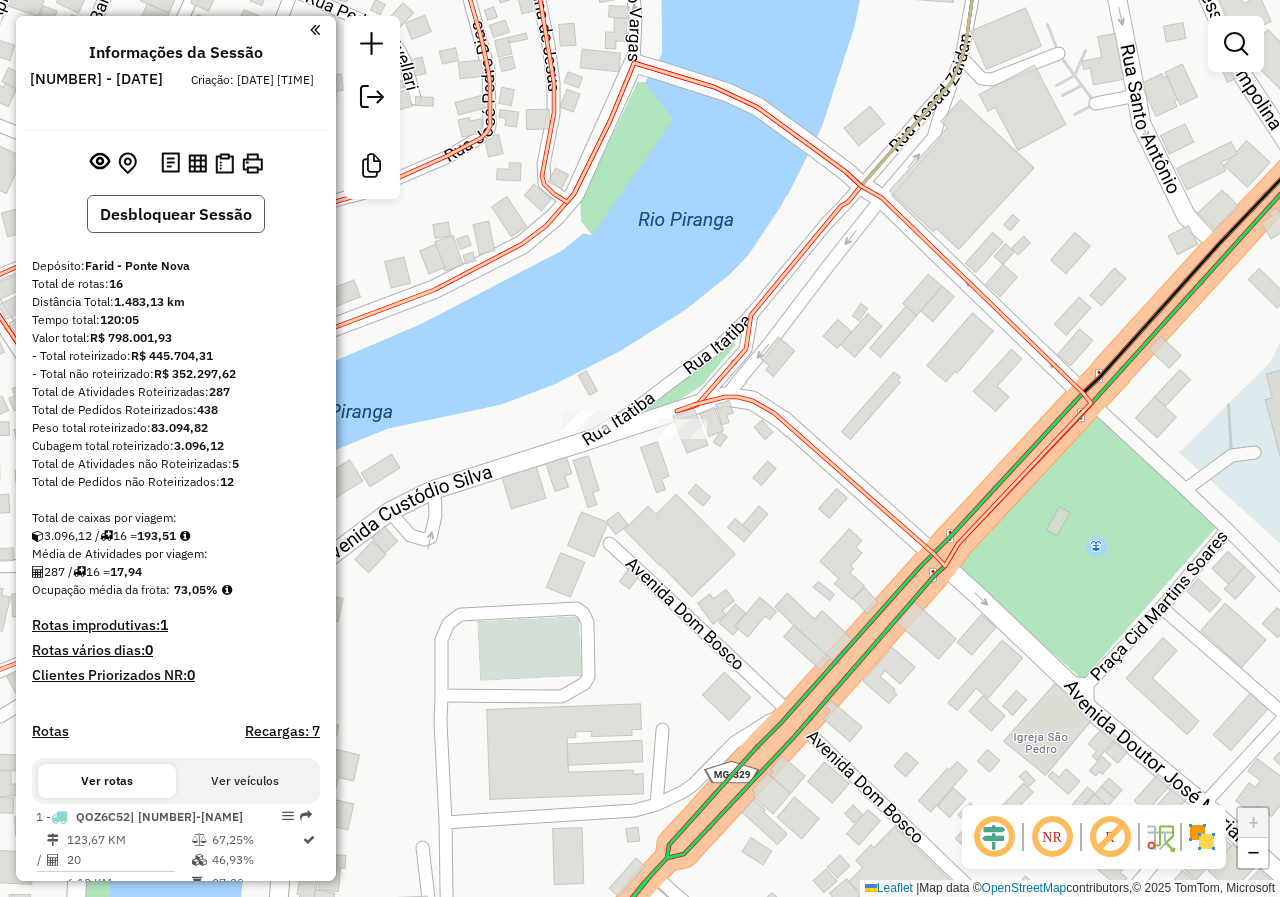 click on "Desbloquear Sessão" at bounding box center [176, 214] 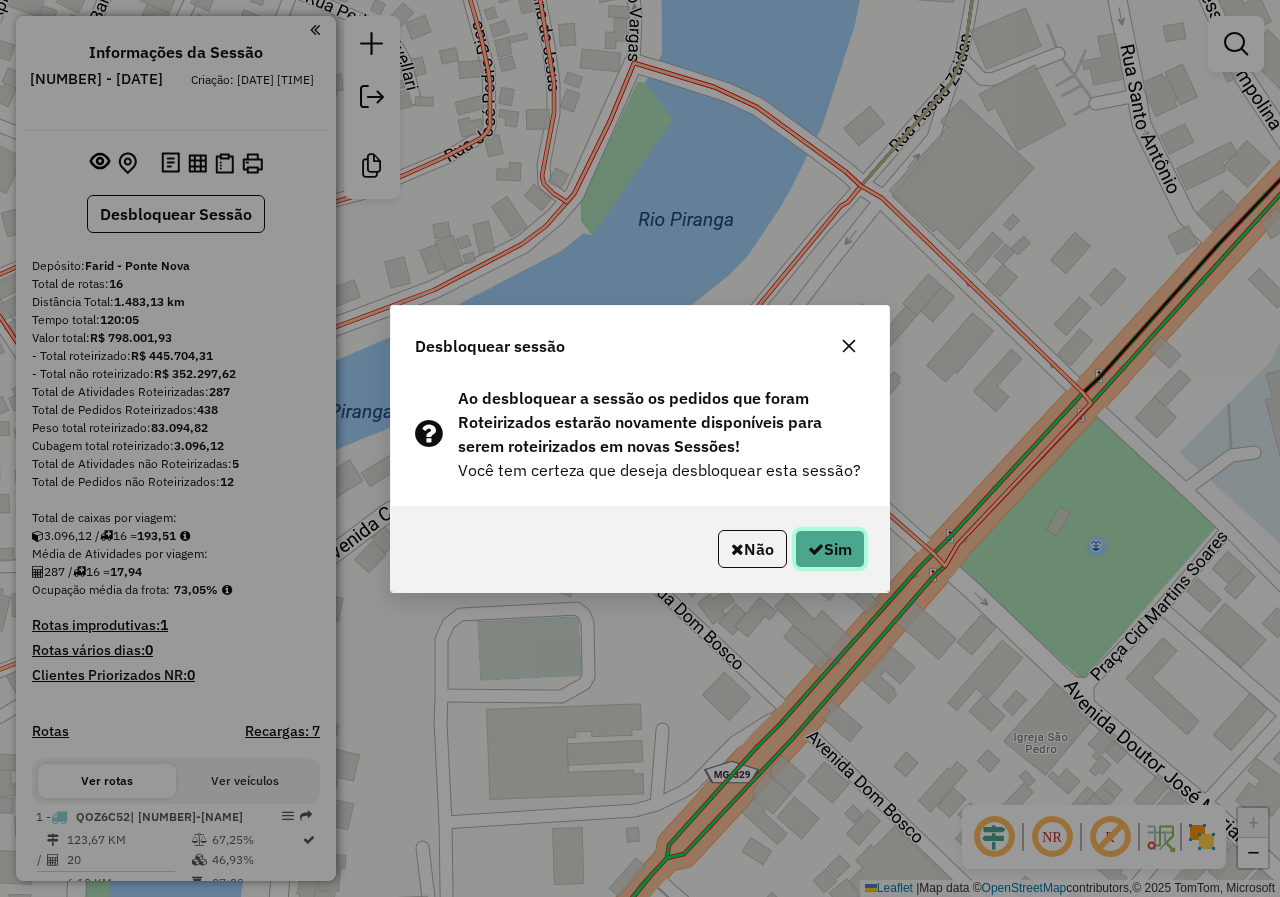 click 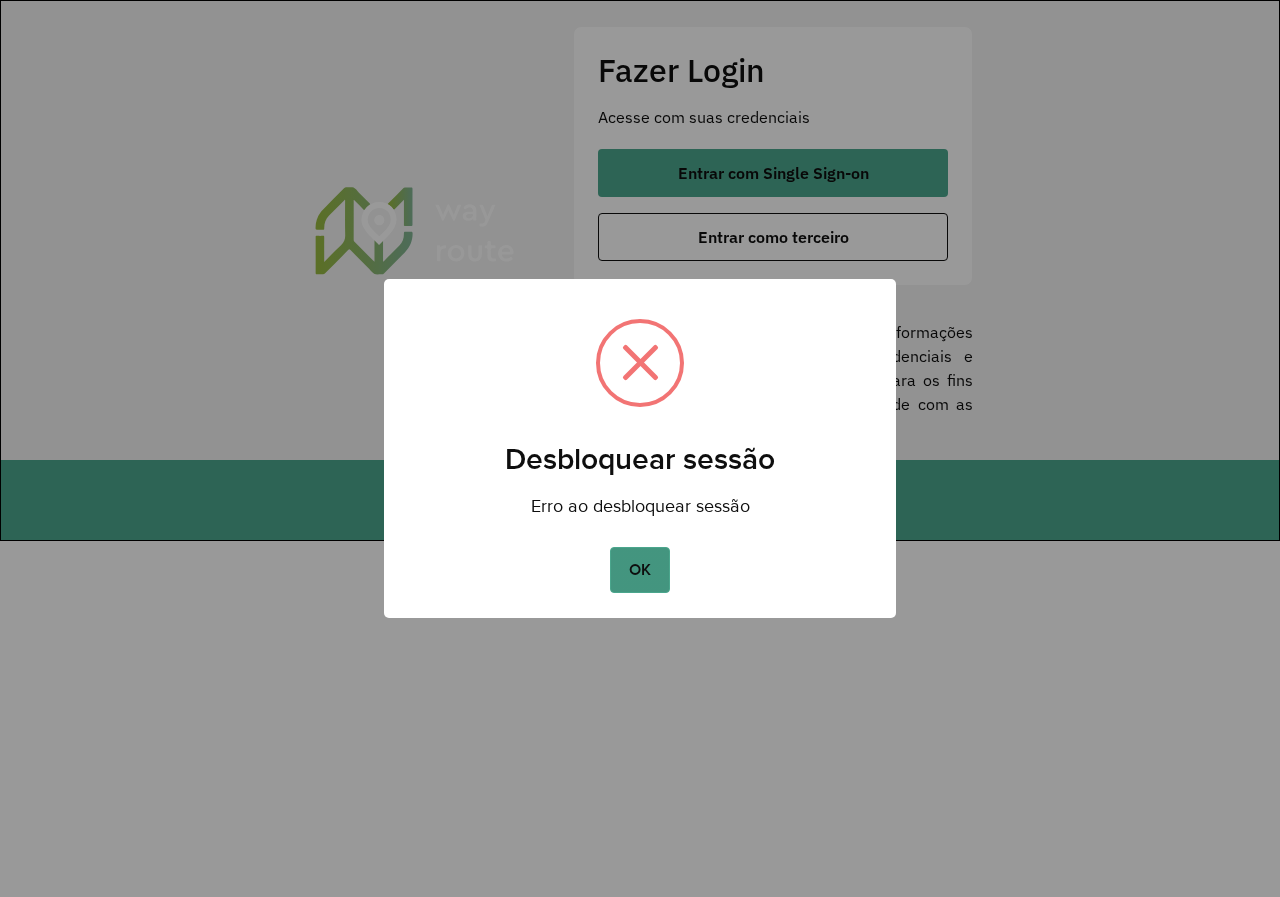 click on "OK" at bounding box center [639, 570] 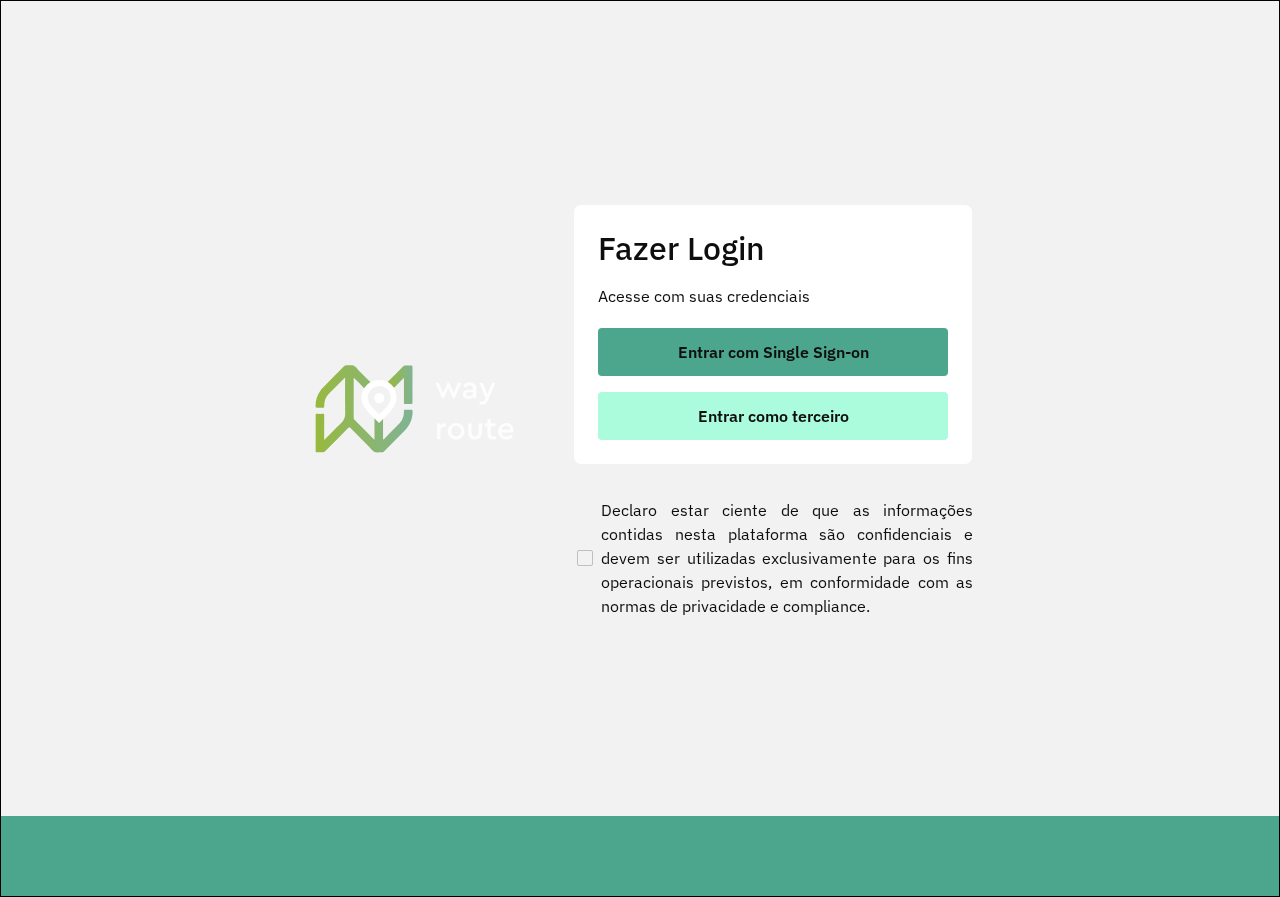 click on "Entrar como terceiro" at bounding box center [773, 416] 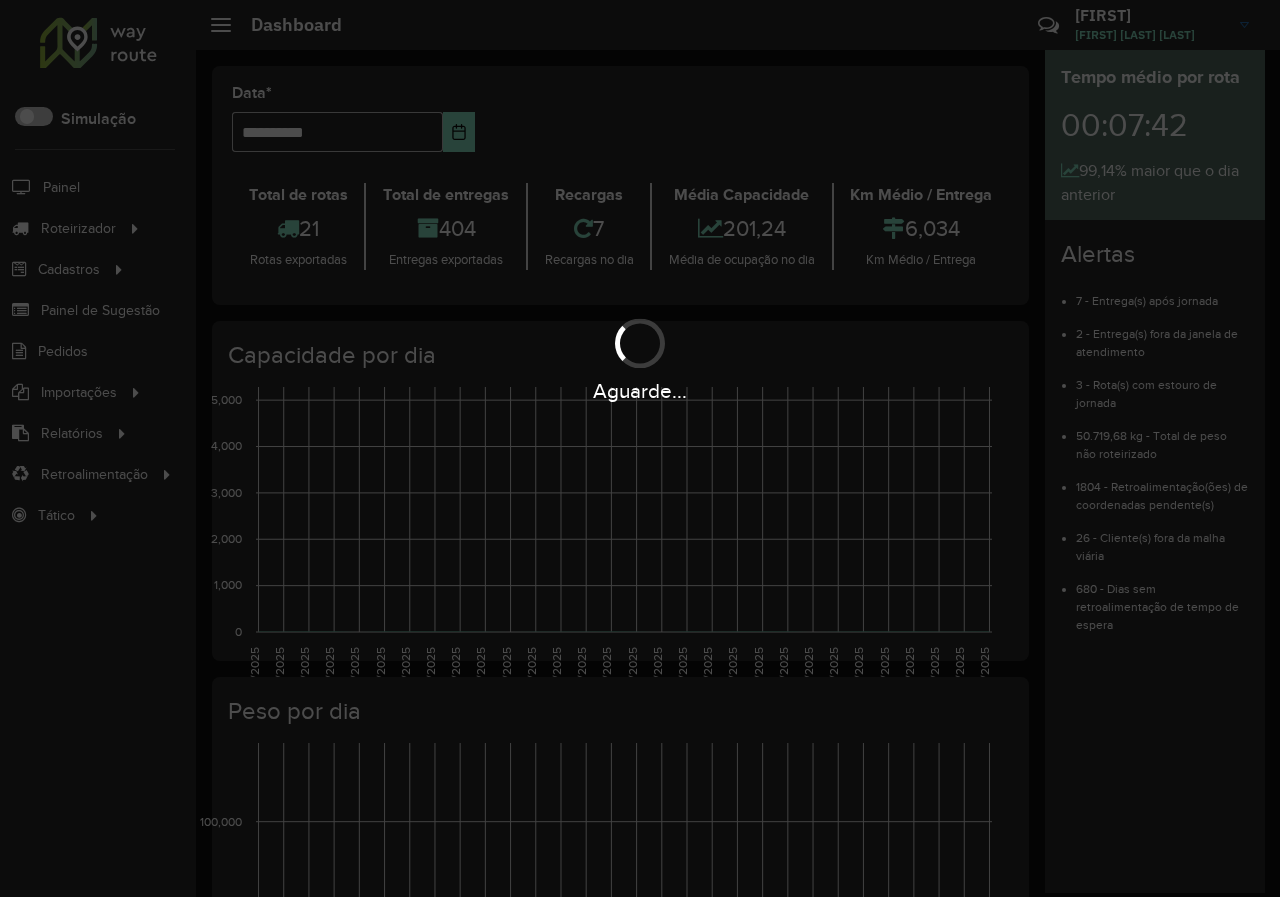 scroll, scrollTop: 0, scrollLeft: 0, axis: both 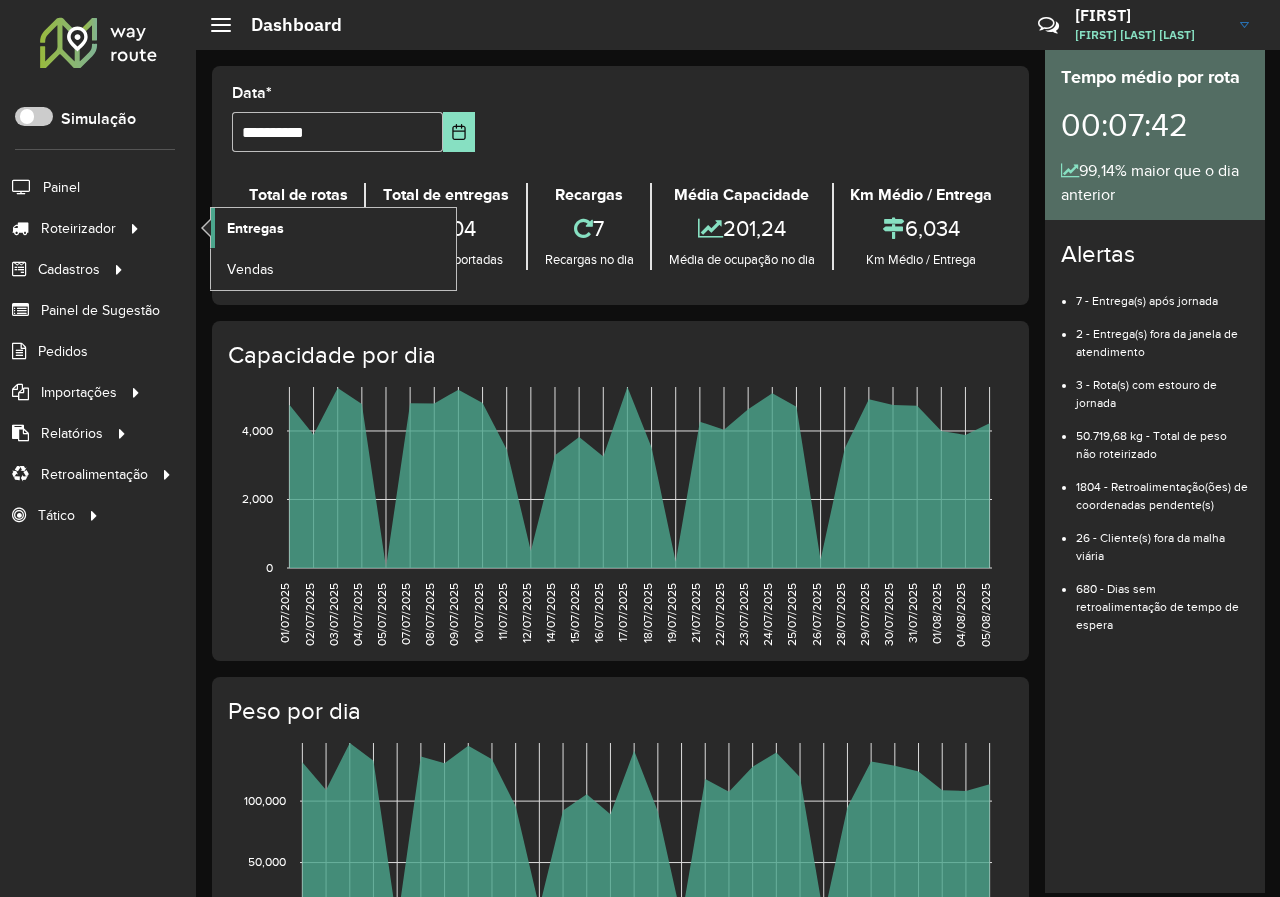 click on "Entregas" 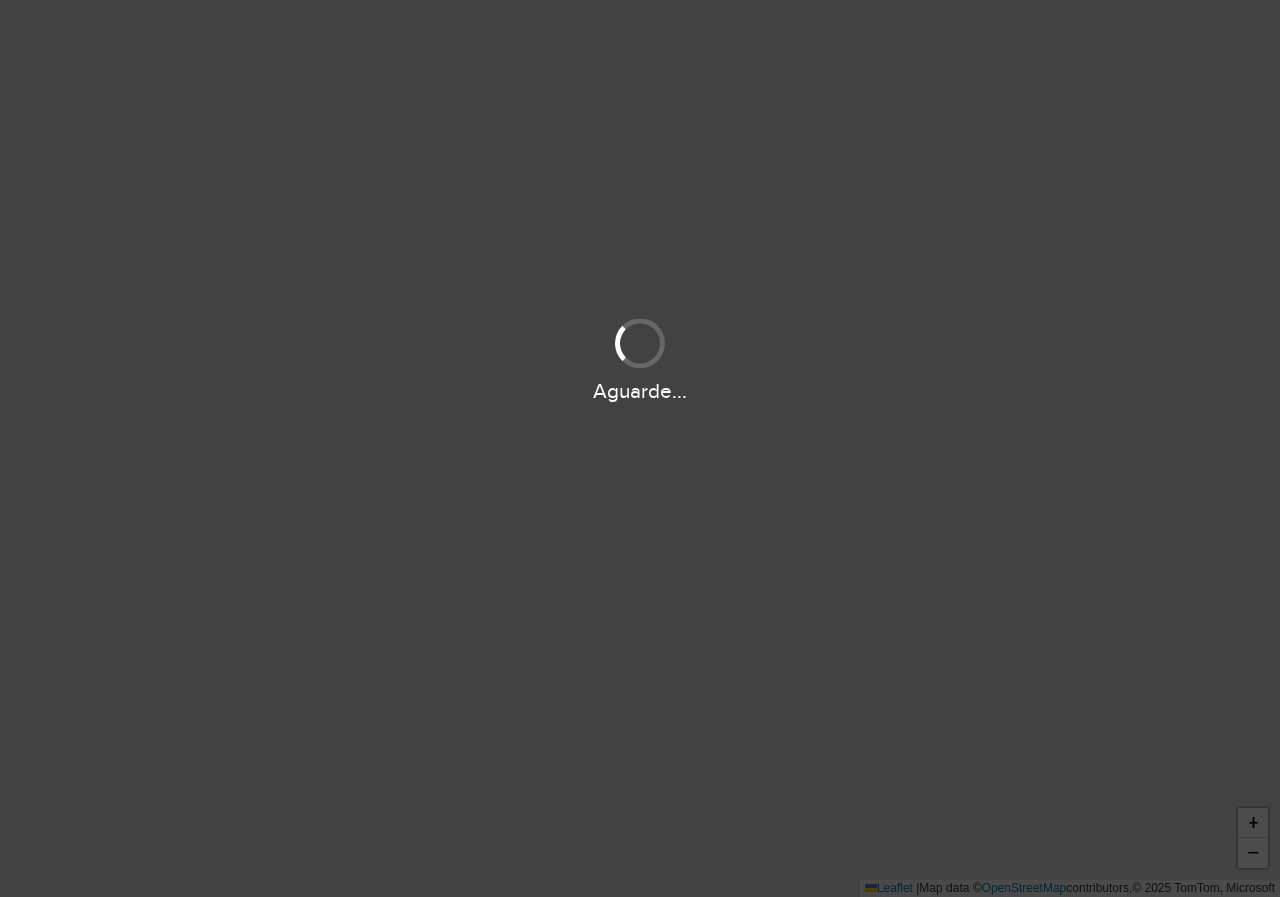 scroll, scrollTop: 0, scrollLeft: 0, axis: both 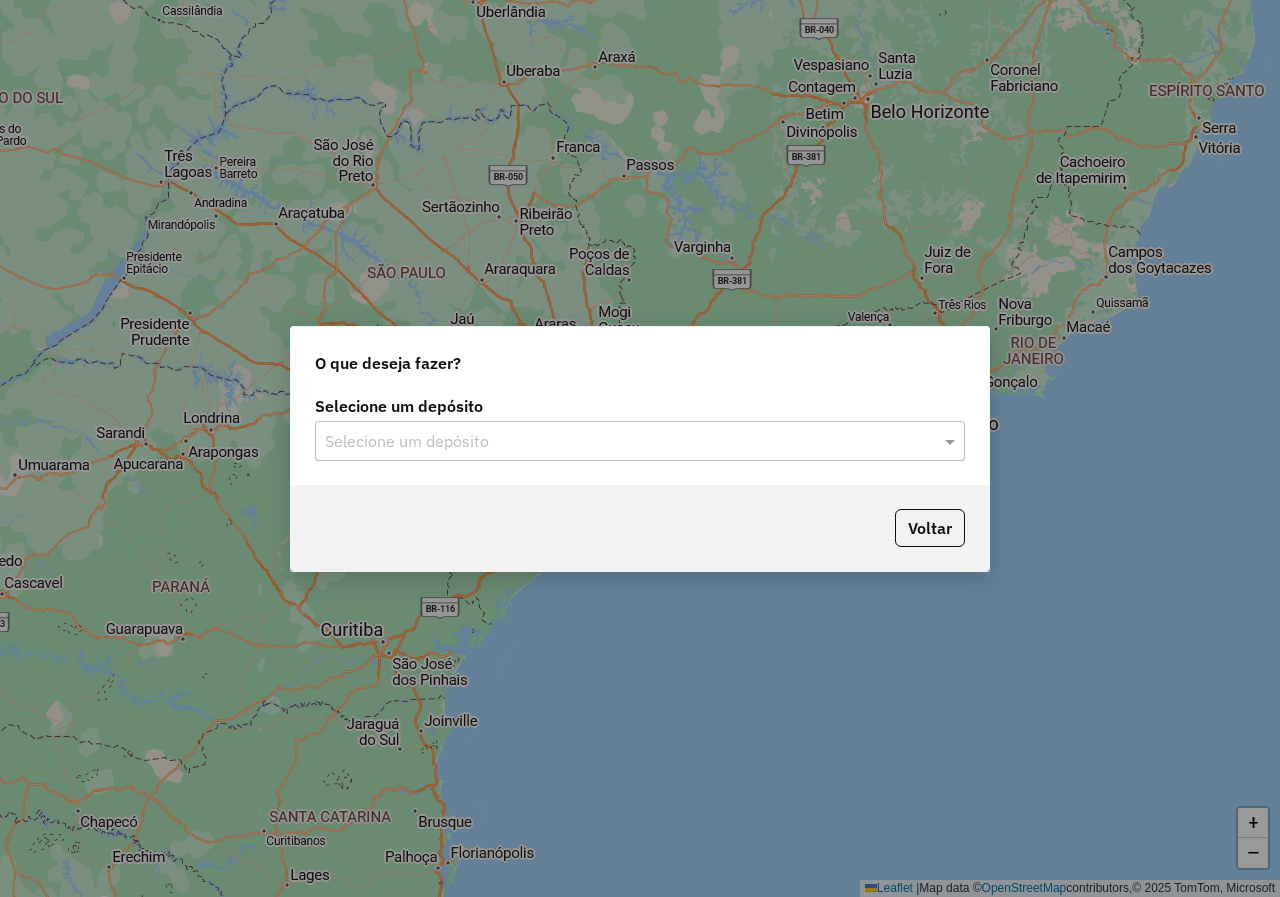 click 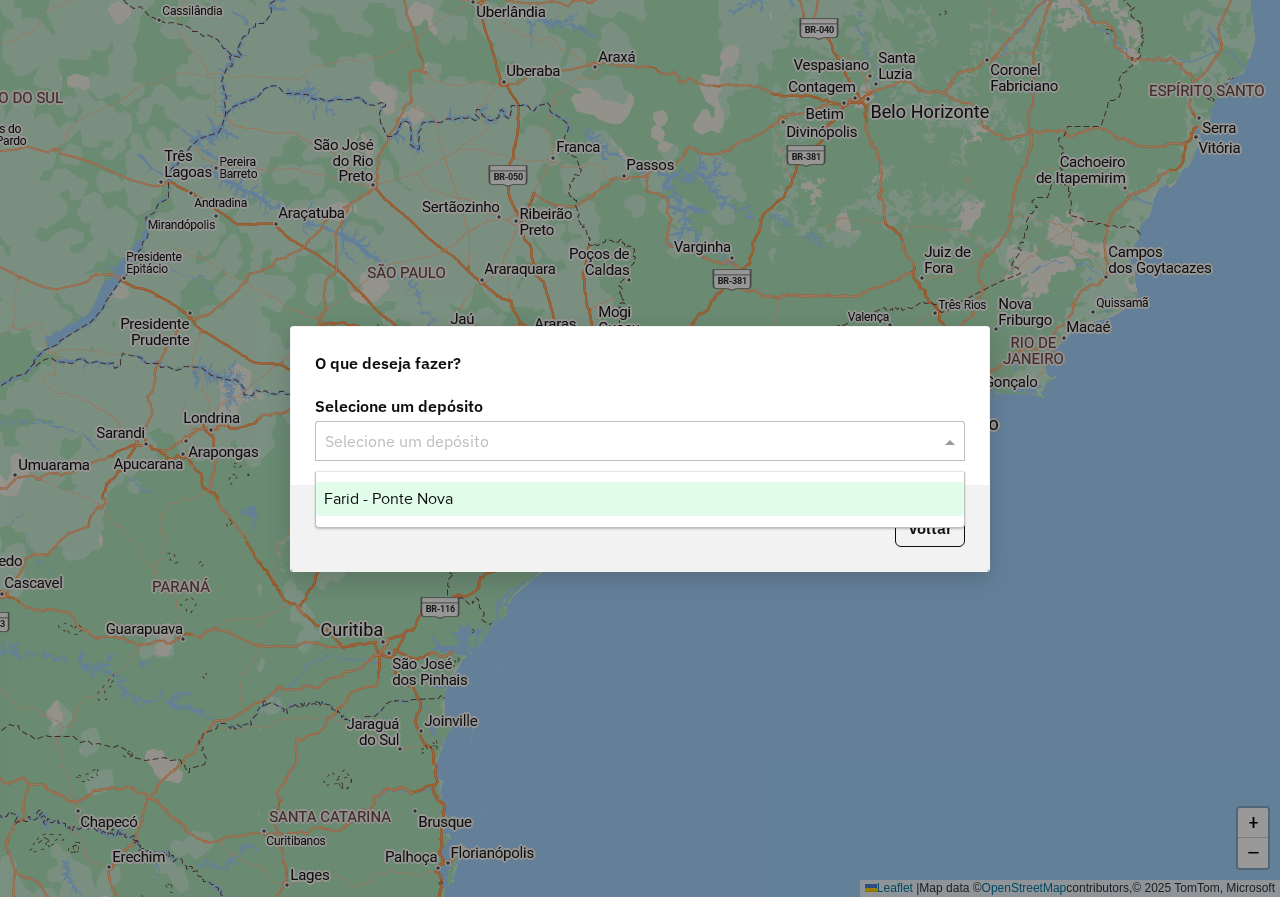 click on "Farid - Ponte Nova" at bounding box center [640, 499] 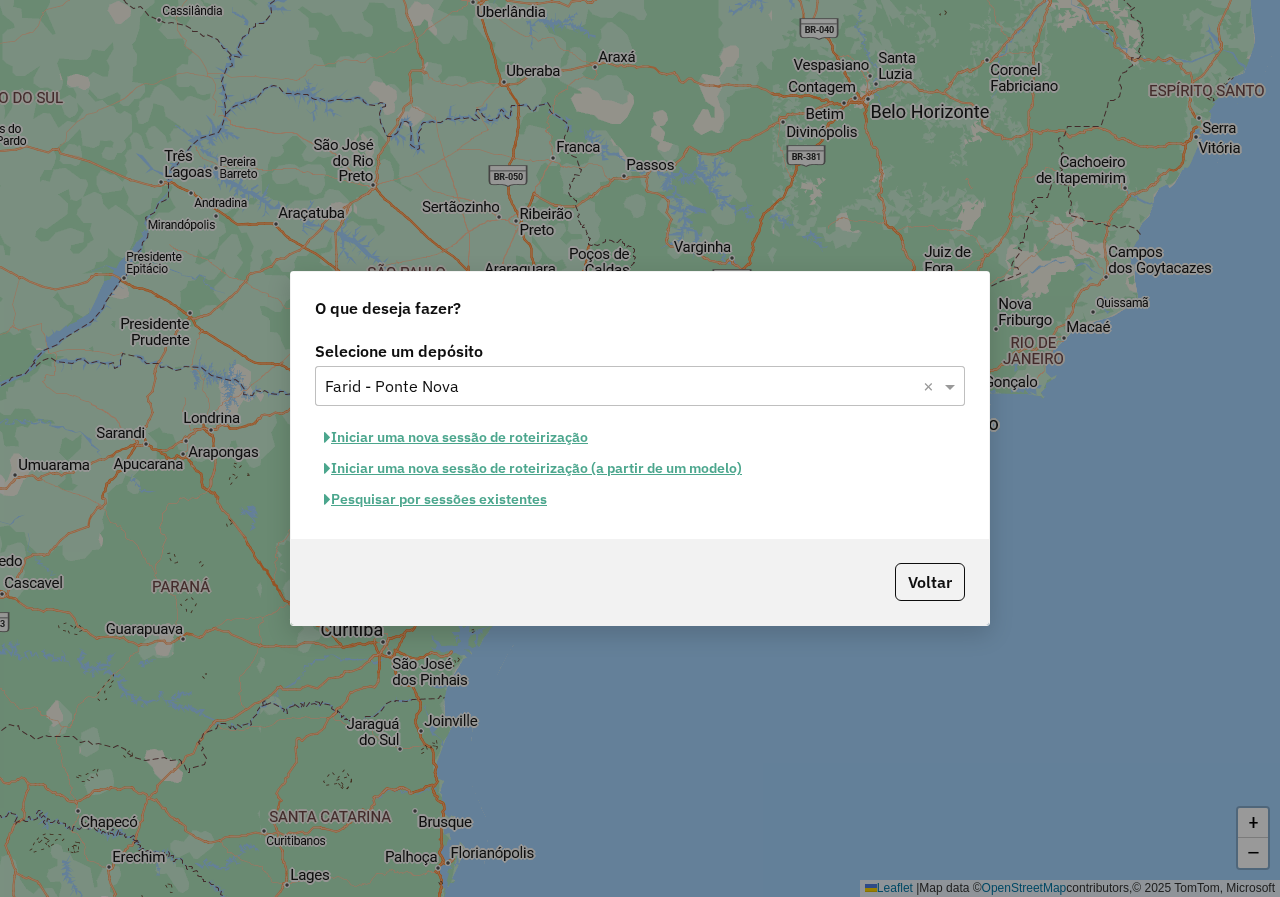 click on "Pesquisar por sessões existentes" 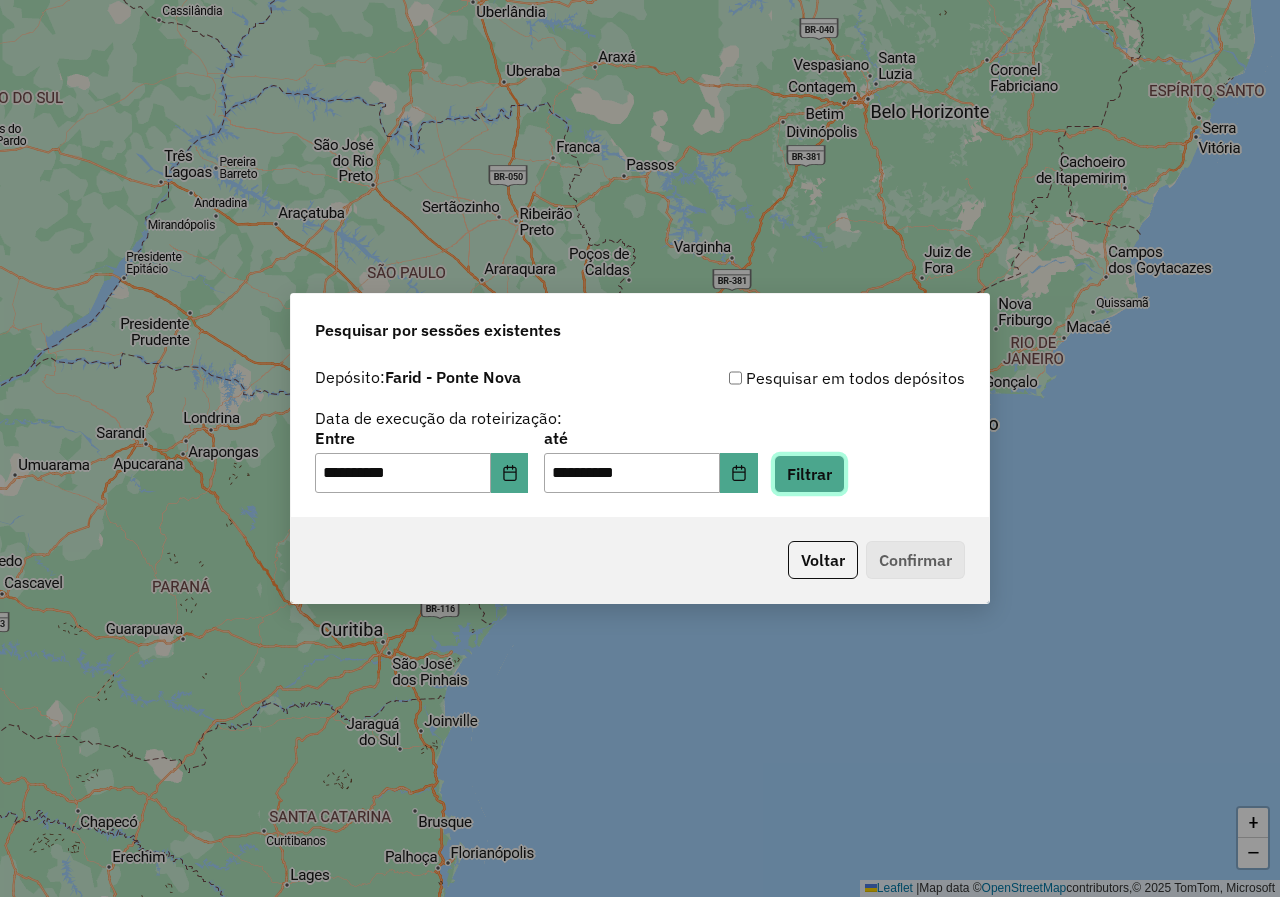 click on "Filtrar" 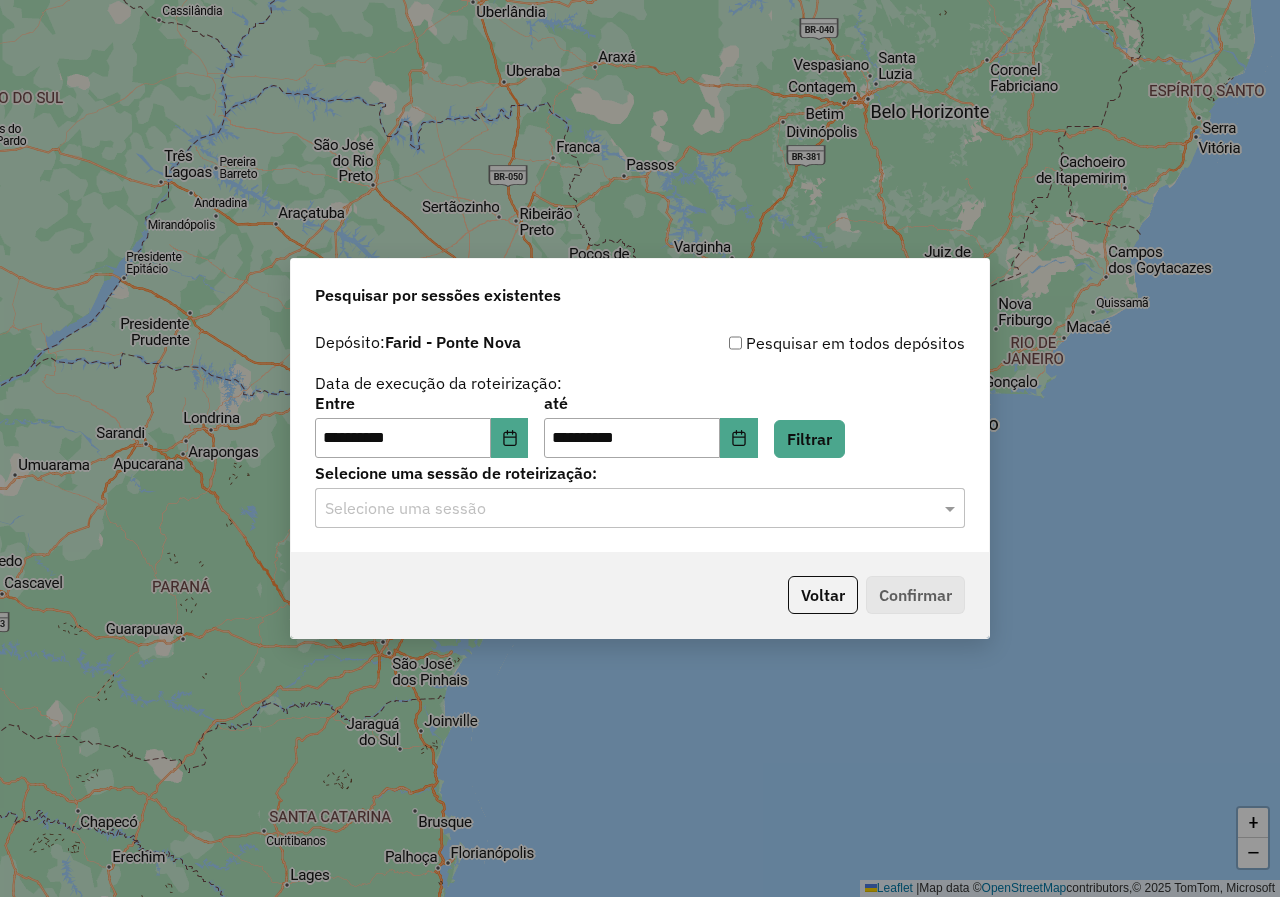 click 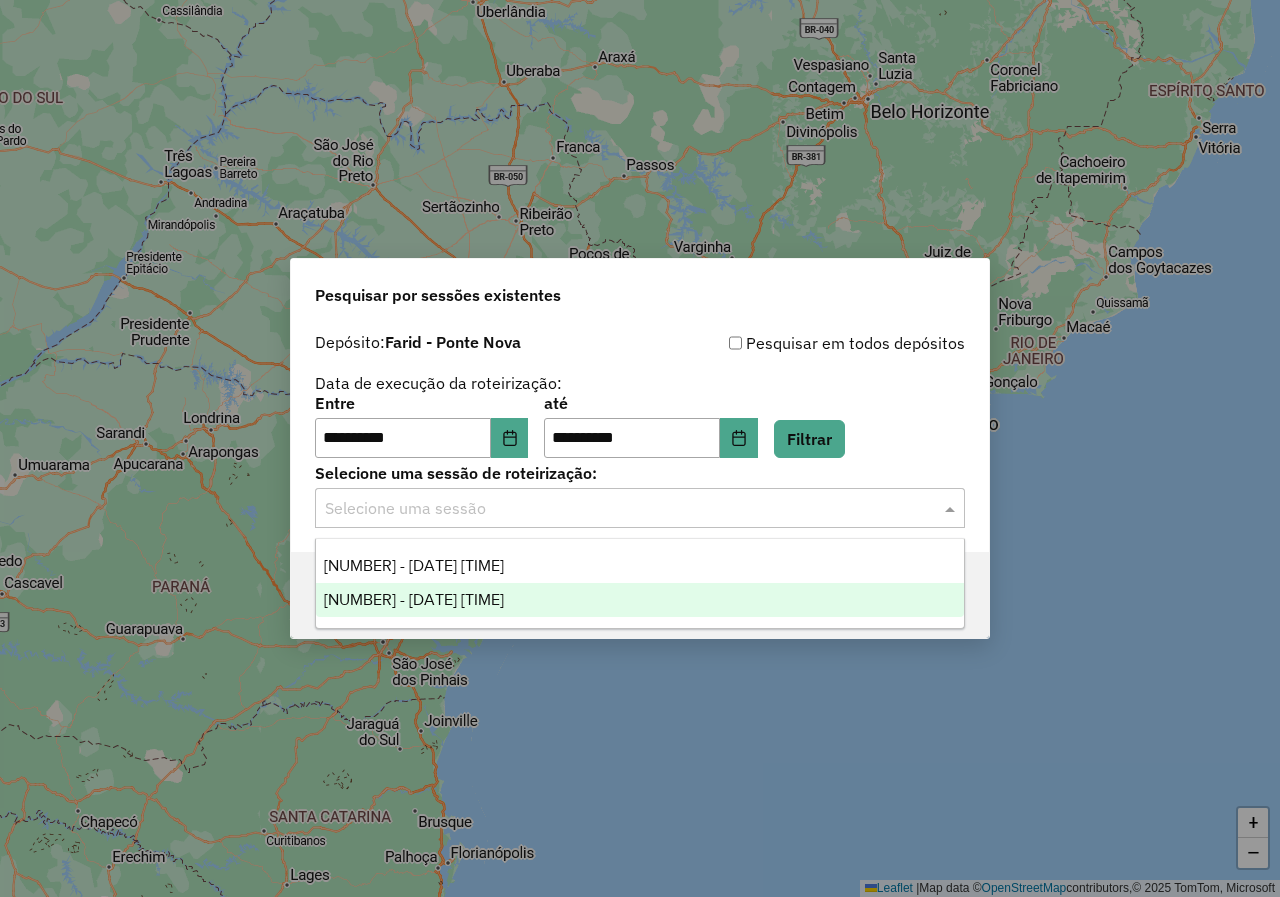 click on "974942 - 05/08/2025 18:32" at bounding box center (640, 600) 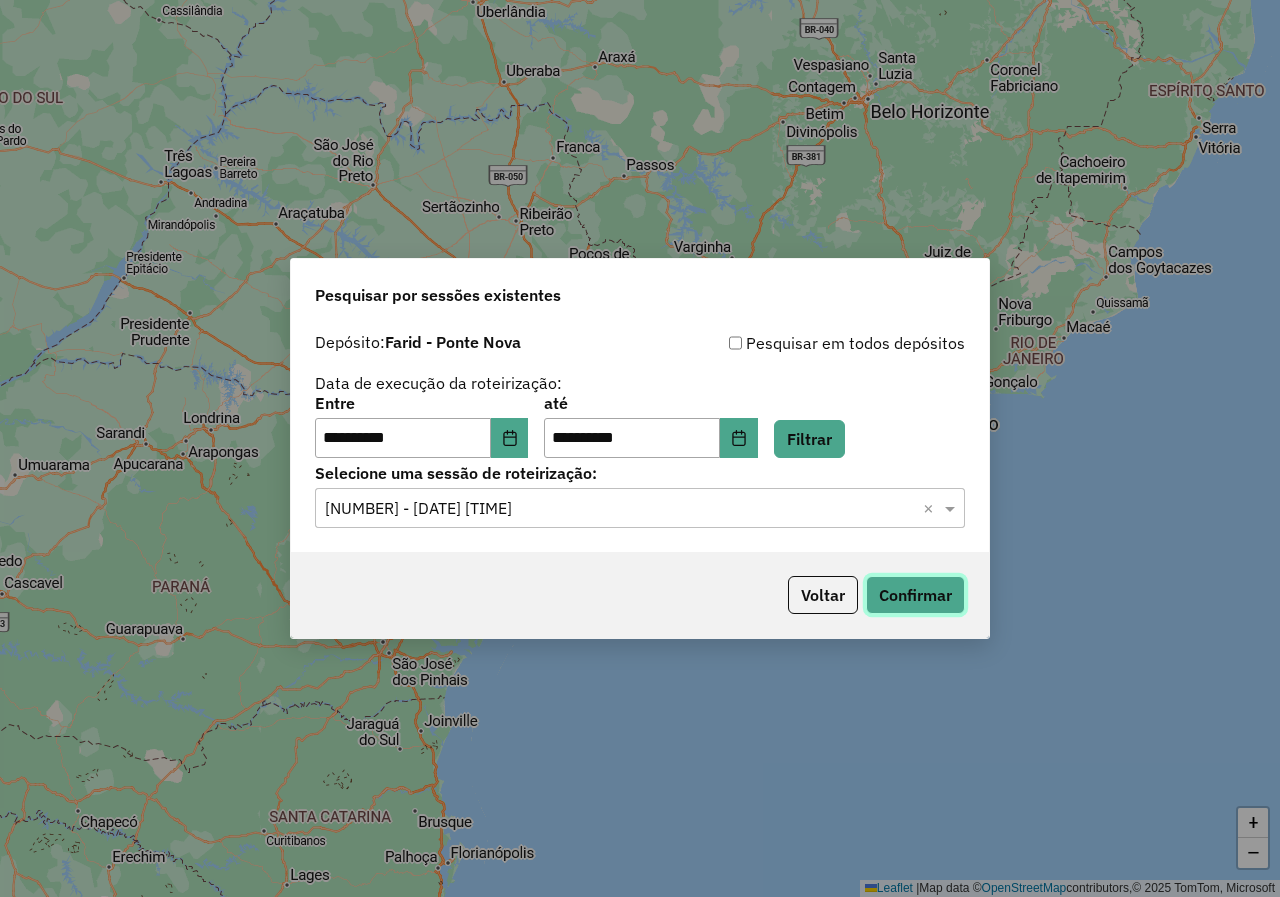 click on "Confirmar" 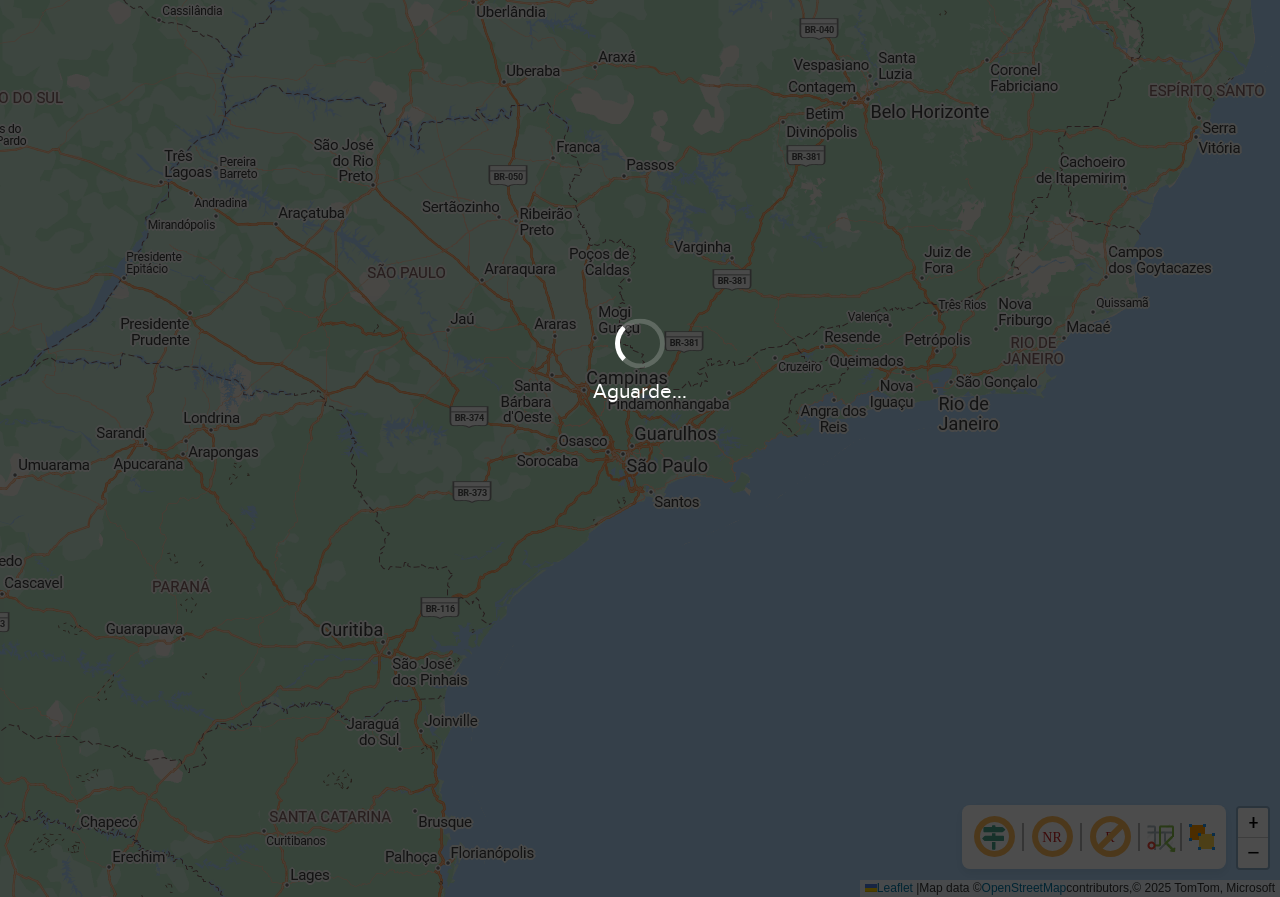 scroll, scrollTop: 0, scrollLeft: 0, axis: both 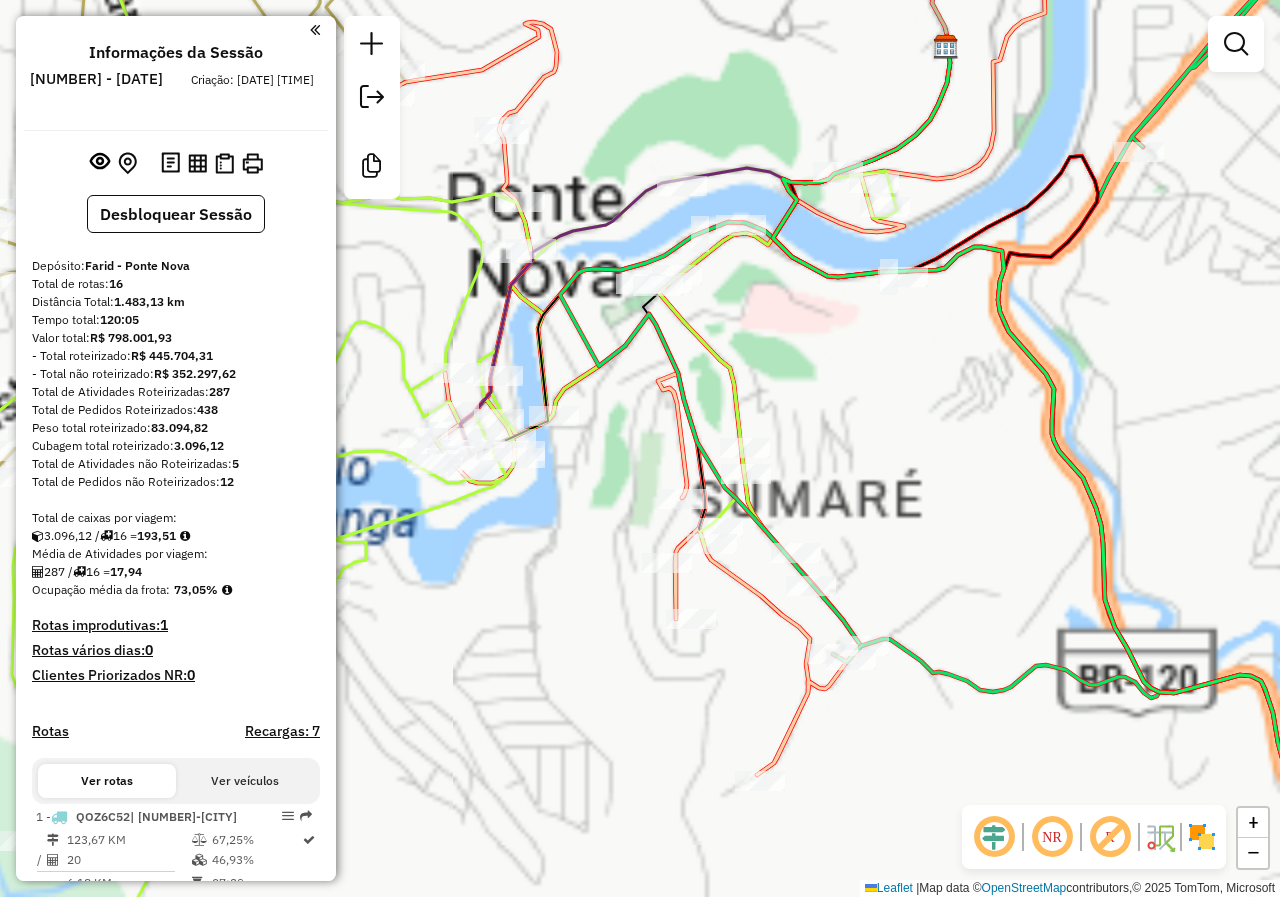 drag, startPoint x: 673, startPoint y: 545, endPoint x: 530, endPoint y: 622, distance: 162.41306 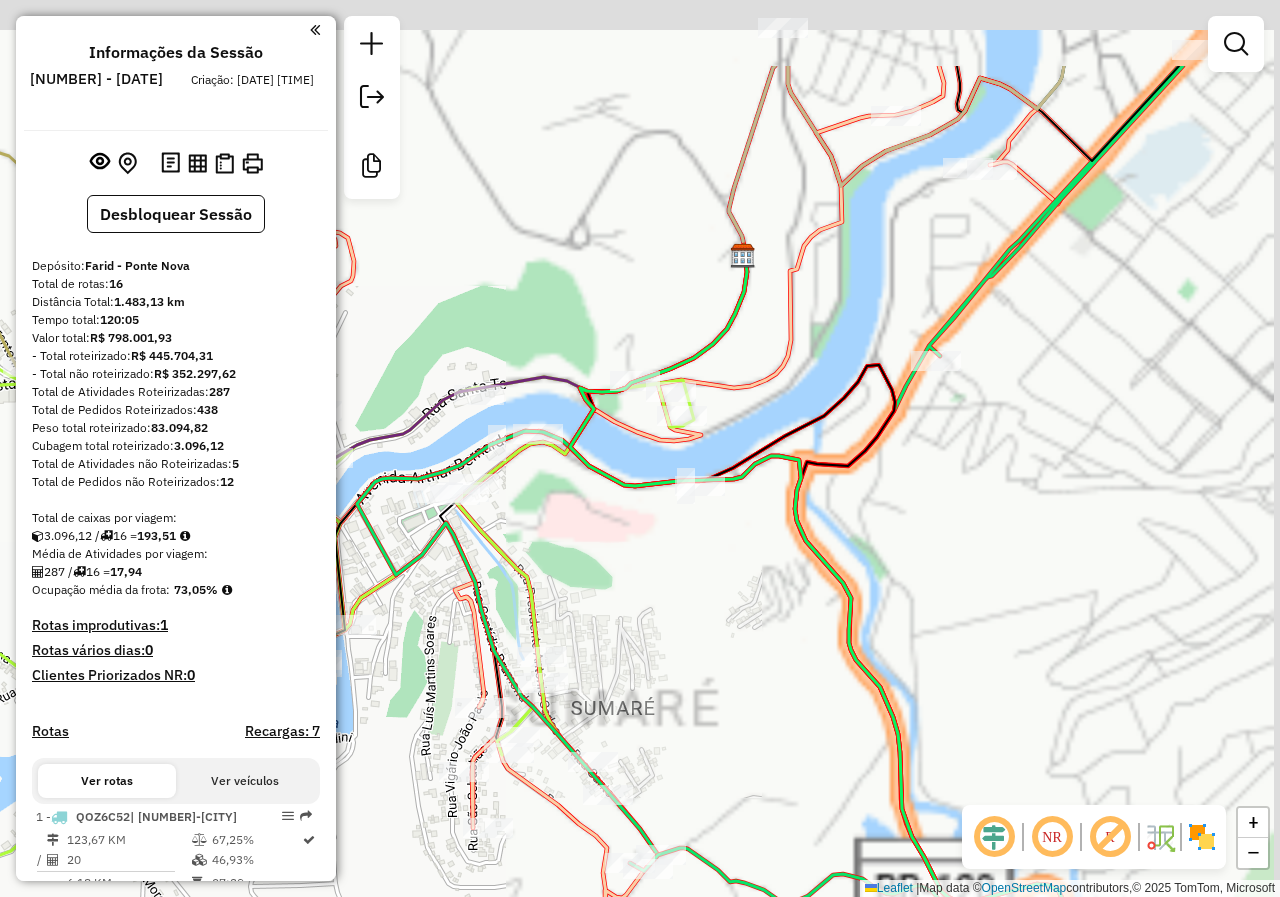 drag, startPoint x: 805, startPoint y: 435, endPoint x: 667, endPoint y: 597, distance: 212.80977 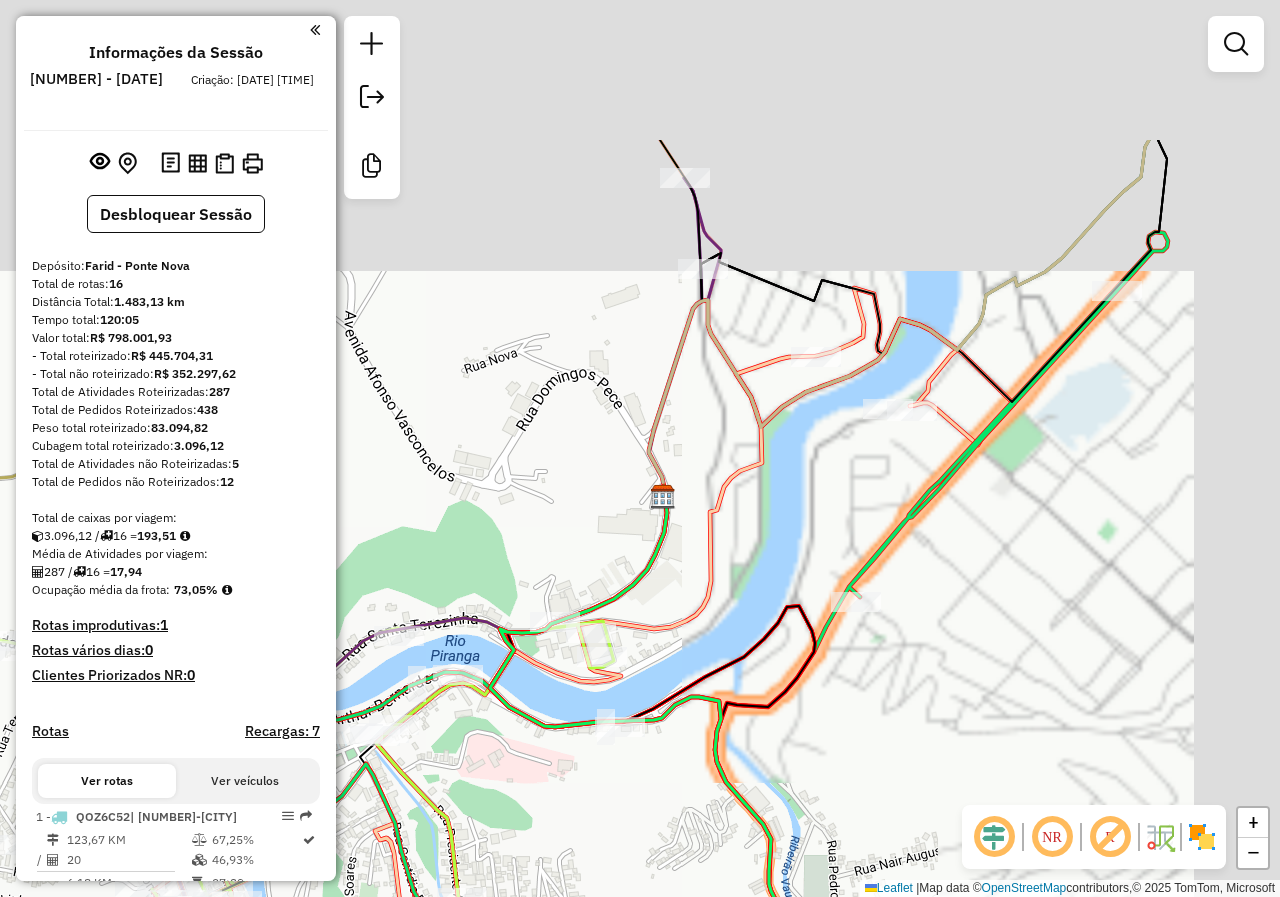 drag, startPoint x: 942, startPoint y: 416, endPoint x: 917, endPoint y: 506, distance: 93.40771 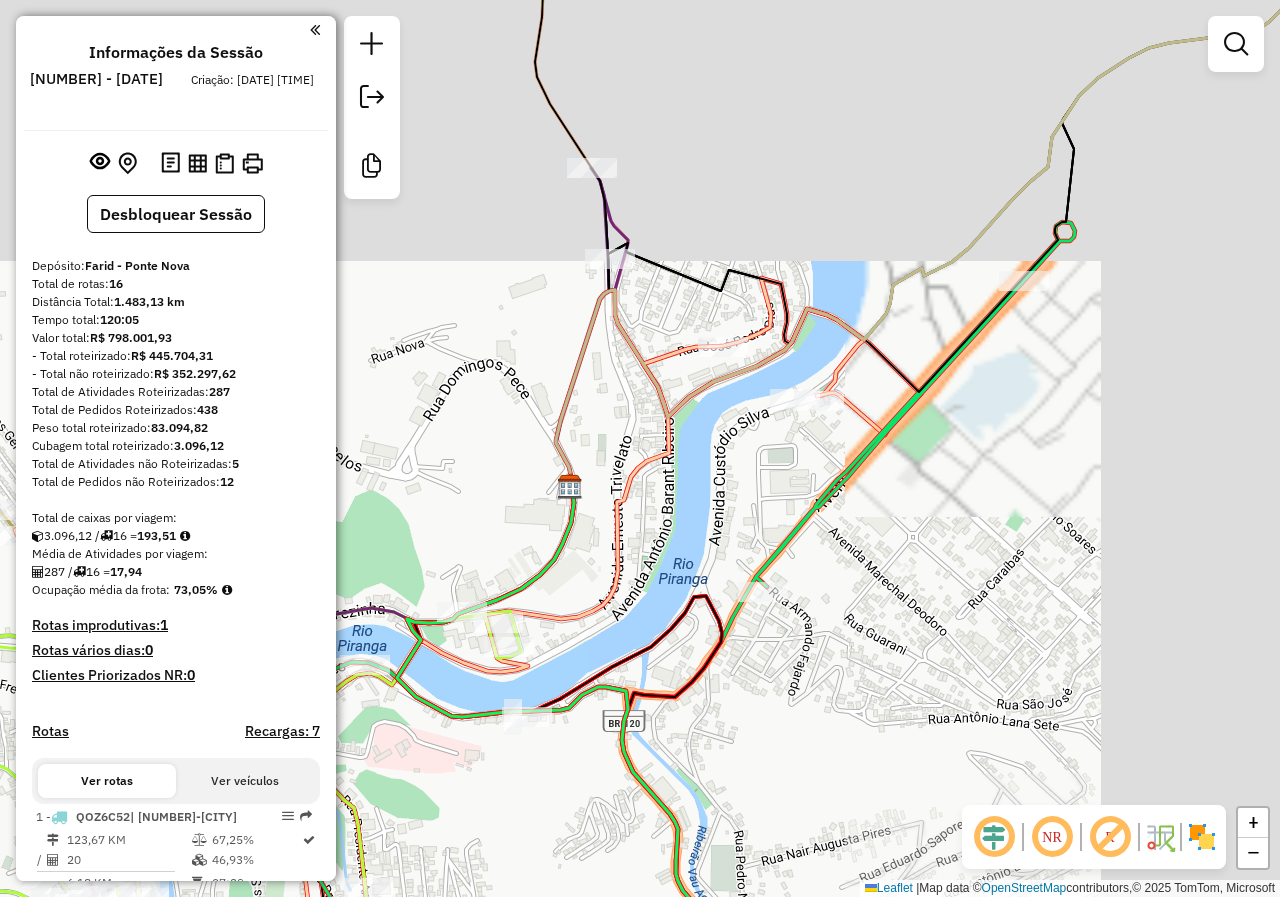 drag, startPoint x: 964, startPoint y: 395, endPoint x: 866, endPoint y: 386, distance: 98.4124 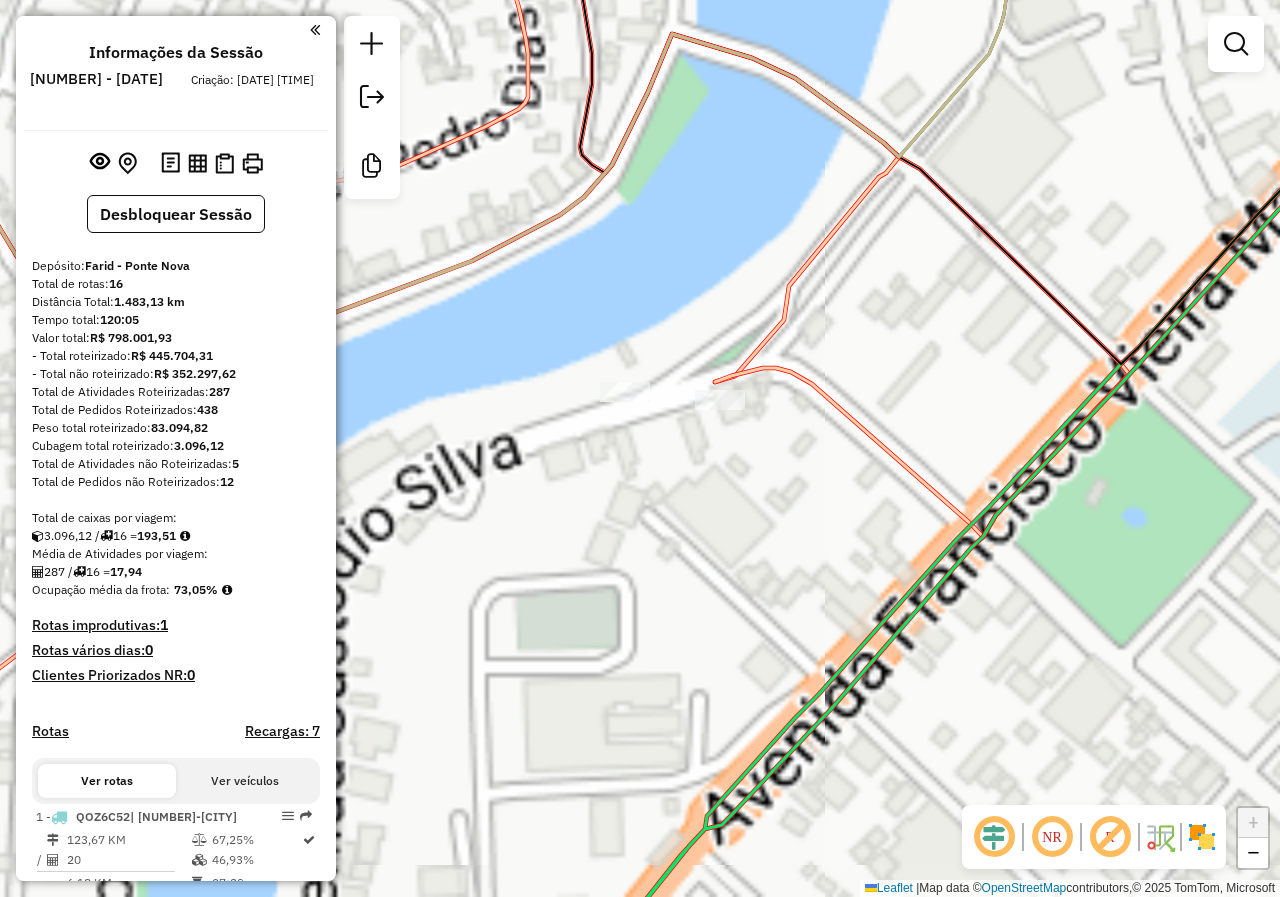 click on "Janela de atendimento Grade de atendimento Capacidade Transportadoras Veículos Cliente Pedidos  Rotas Selecione os dias de semana para filtrar as janelas de atendimento  Seg   Ter   Qua   Qui   Sex   Sáb   Dom  Informe o período da janela de atendimento: De: Até:  Filtrar exatamente a janela do cliente  Considerar janela de atendimento padrão  Selecione os dias de semana para filtrar as grades de atendimento  Seg   Ter   Qua   Qui   Sex   Sáb   Dom   Considerar clientes sem dia de atendimento cadastrado  Clientes fora do dia de atendimento selecionado Filtrar as atividades entre os valores definidos abaixo:  Peso mínimo:   Peso máximo:   Cubagem mínima:   Cubagem máxima:   De:   Até:  Filtrar as atividades entre o tempo de atendimento definido abaixo:  De:   Até:   Considerar capacidade total dos clientes não roteirizados Transportadora: Selecione um ou mais itens Tipo de veículo: Selecione um ou mais itens Veículo: Selecione um ou mais itens Motorista: Selecione um ou mais itens Nome: Rótulo:" 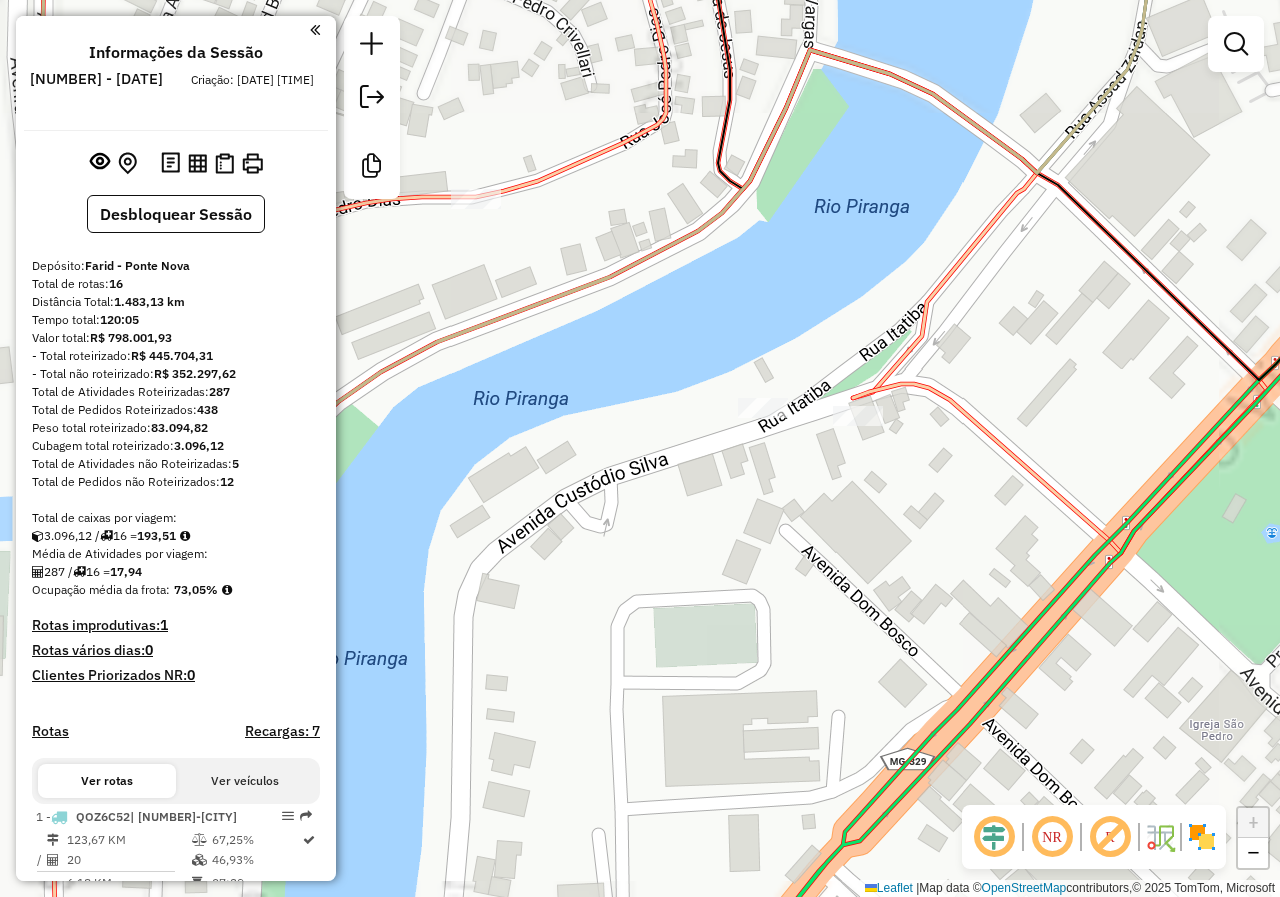 drag, startPoint x: 629, startPoint y: 483, endPoint x: 767, endPoint y: 499, distance: 138.92444 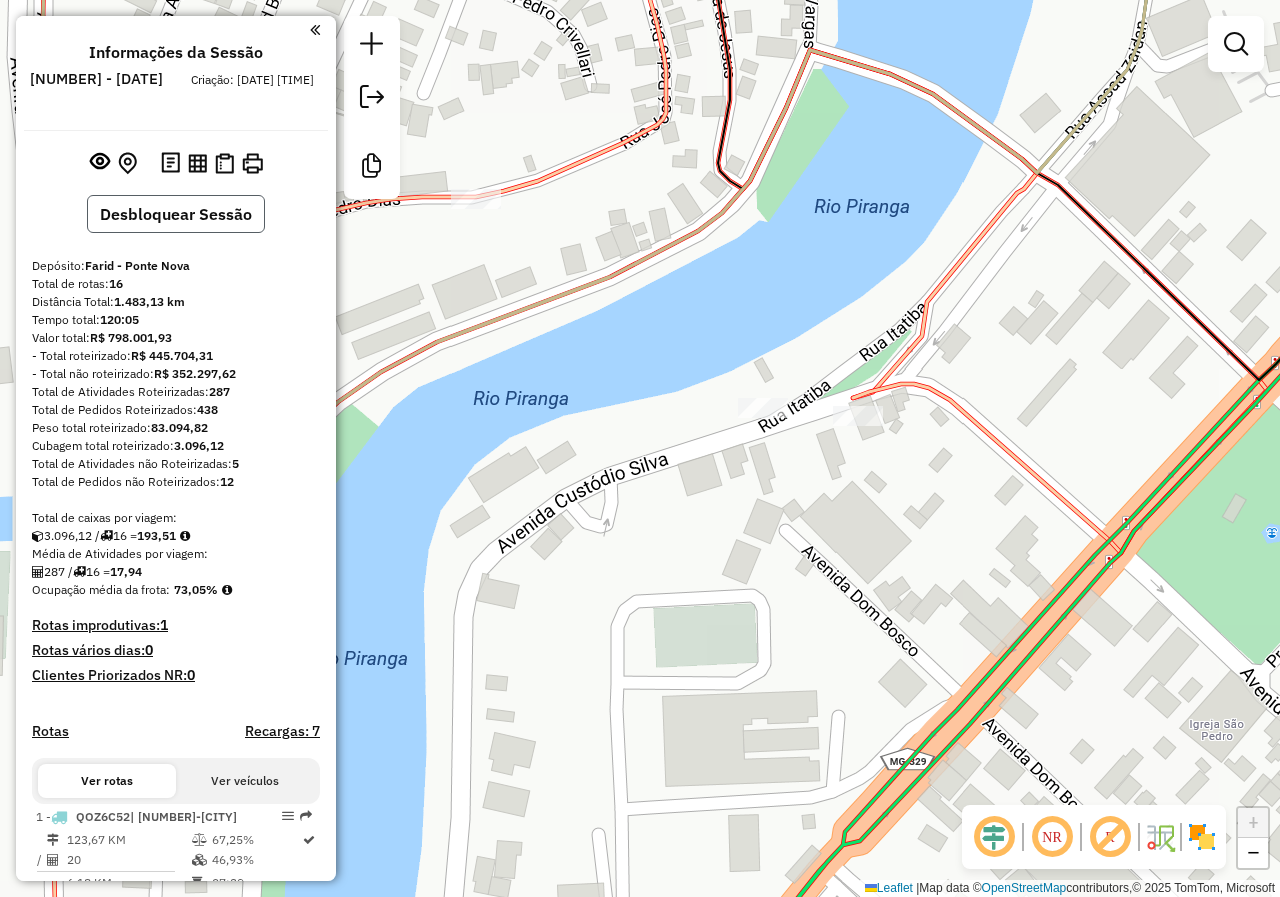 click on "Desbloquear Sessão" at bounding box center (176, 214) 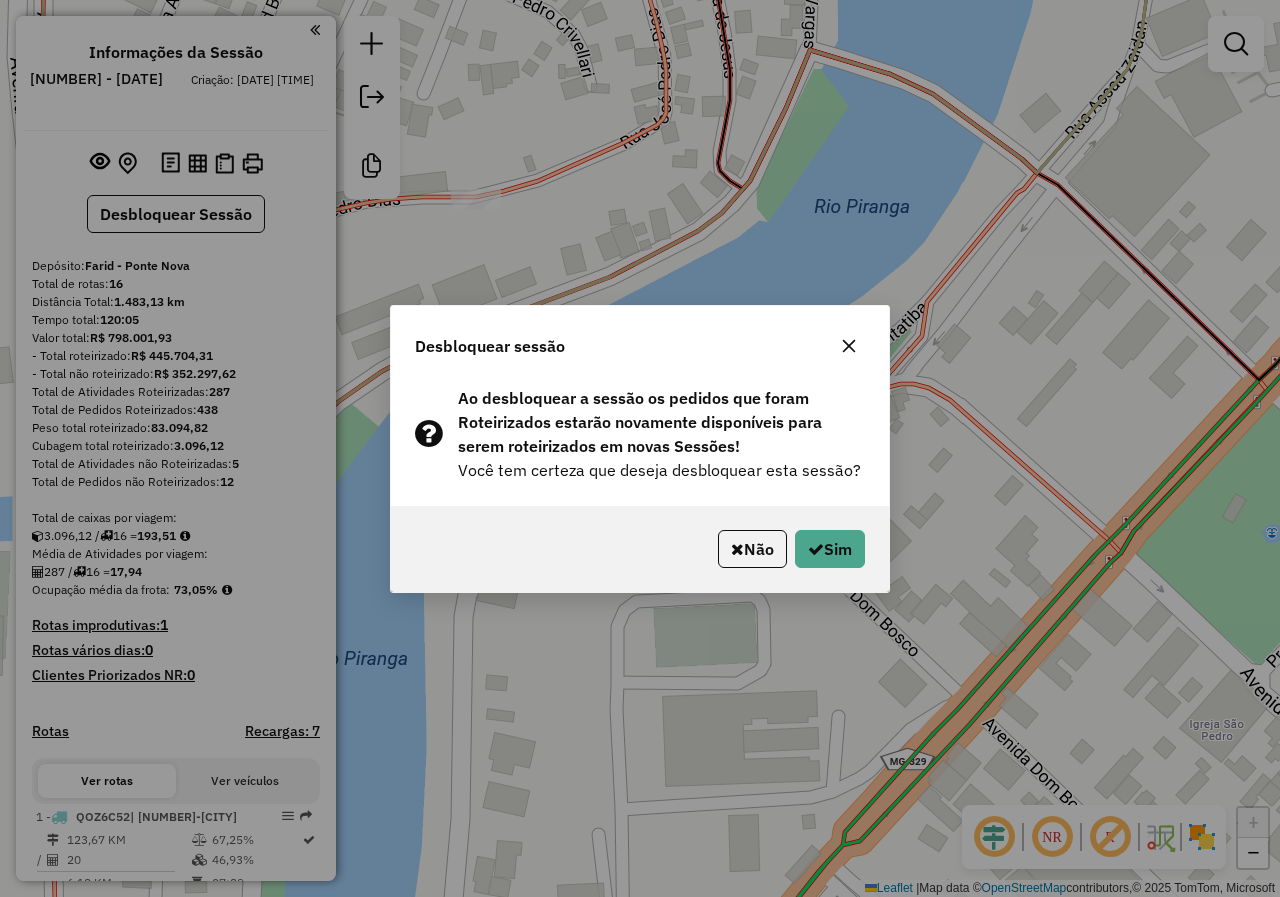 click on "Desbloquear sessão" 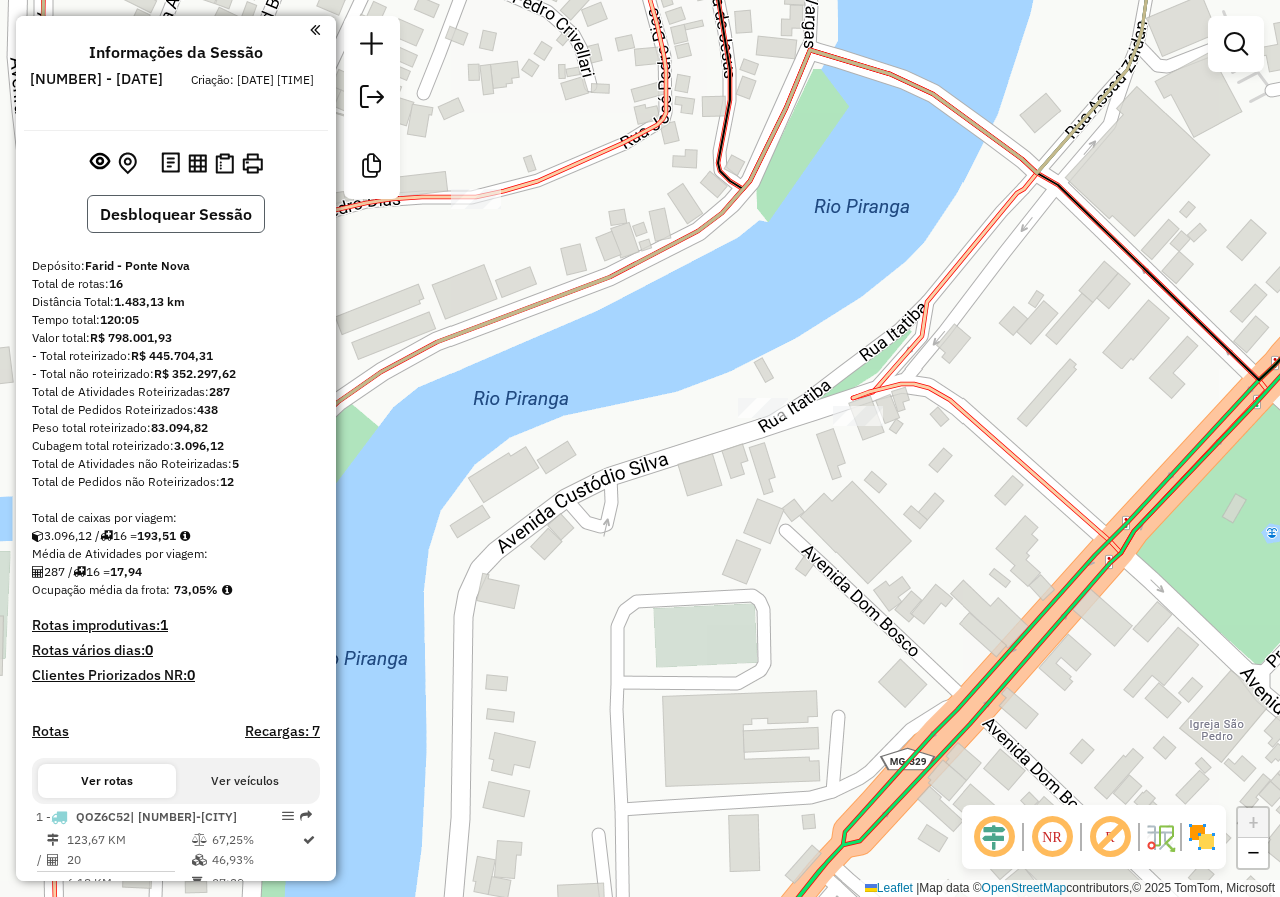 click on "Desbloquear Sessão" at bounding box center [176, 214] 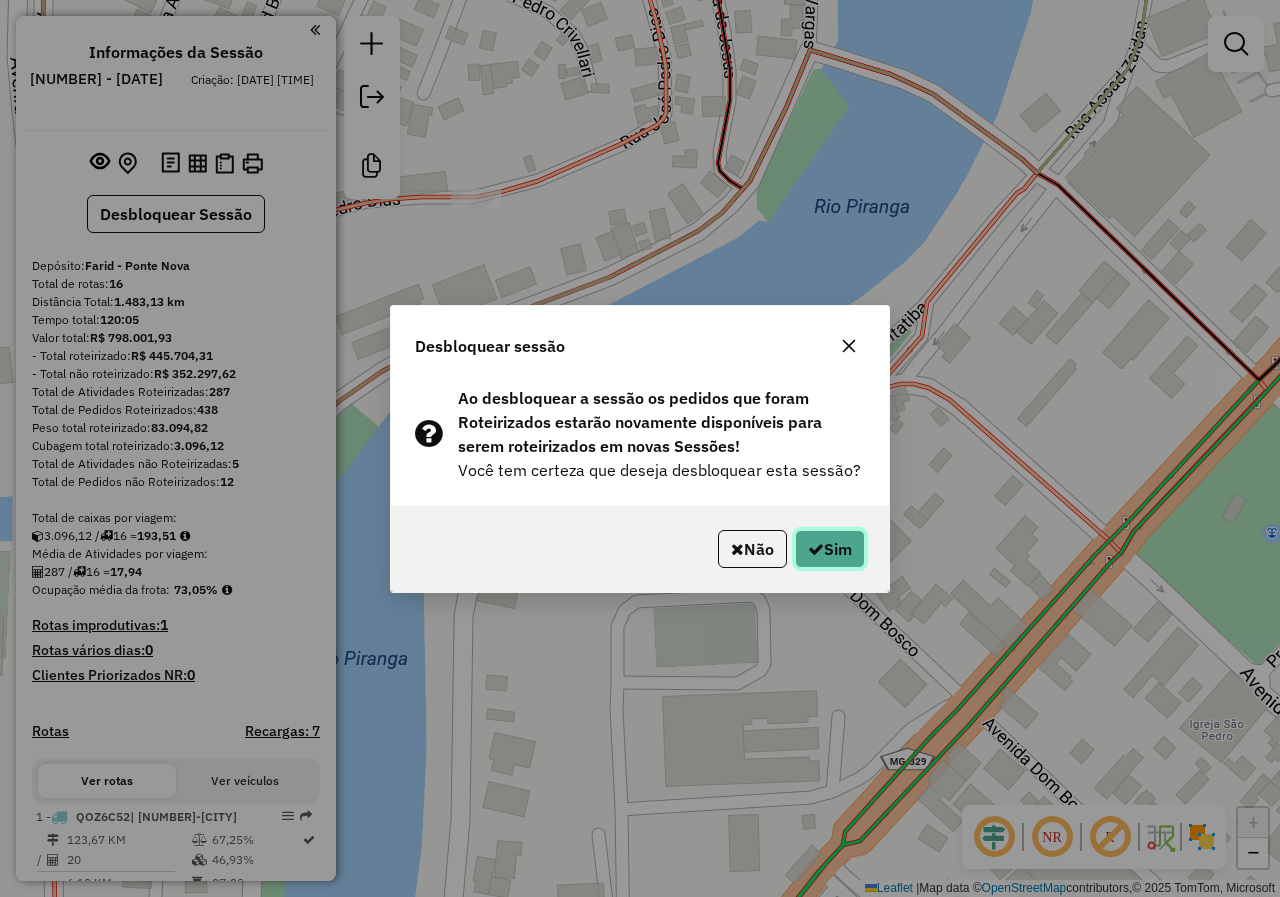 click on "Sim" 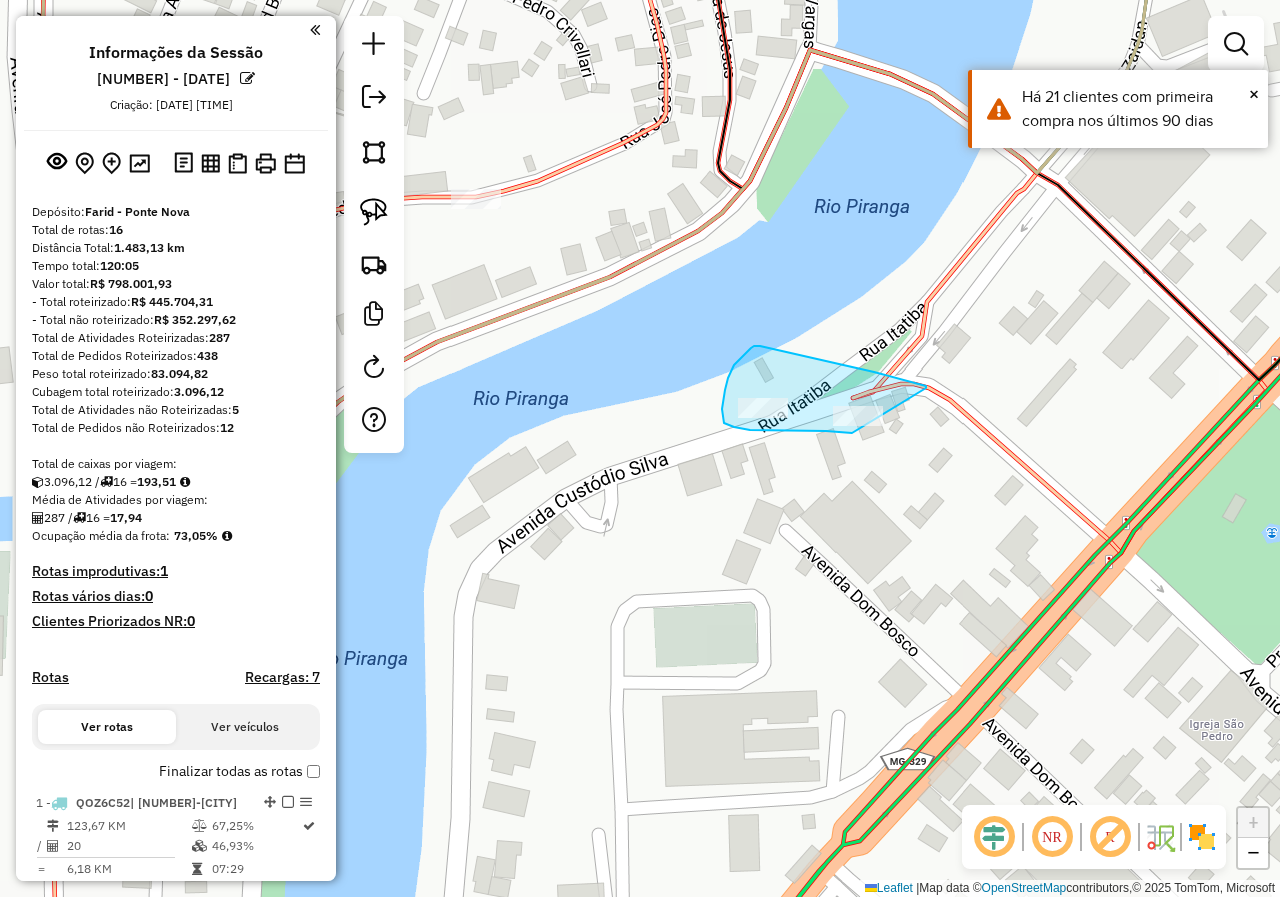 drag, startPoint x: 926, startPoint y: 388, endPoint x: 897, endPoint y: 440, distance: 59.5399 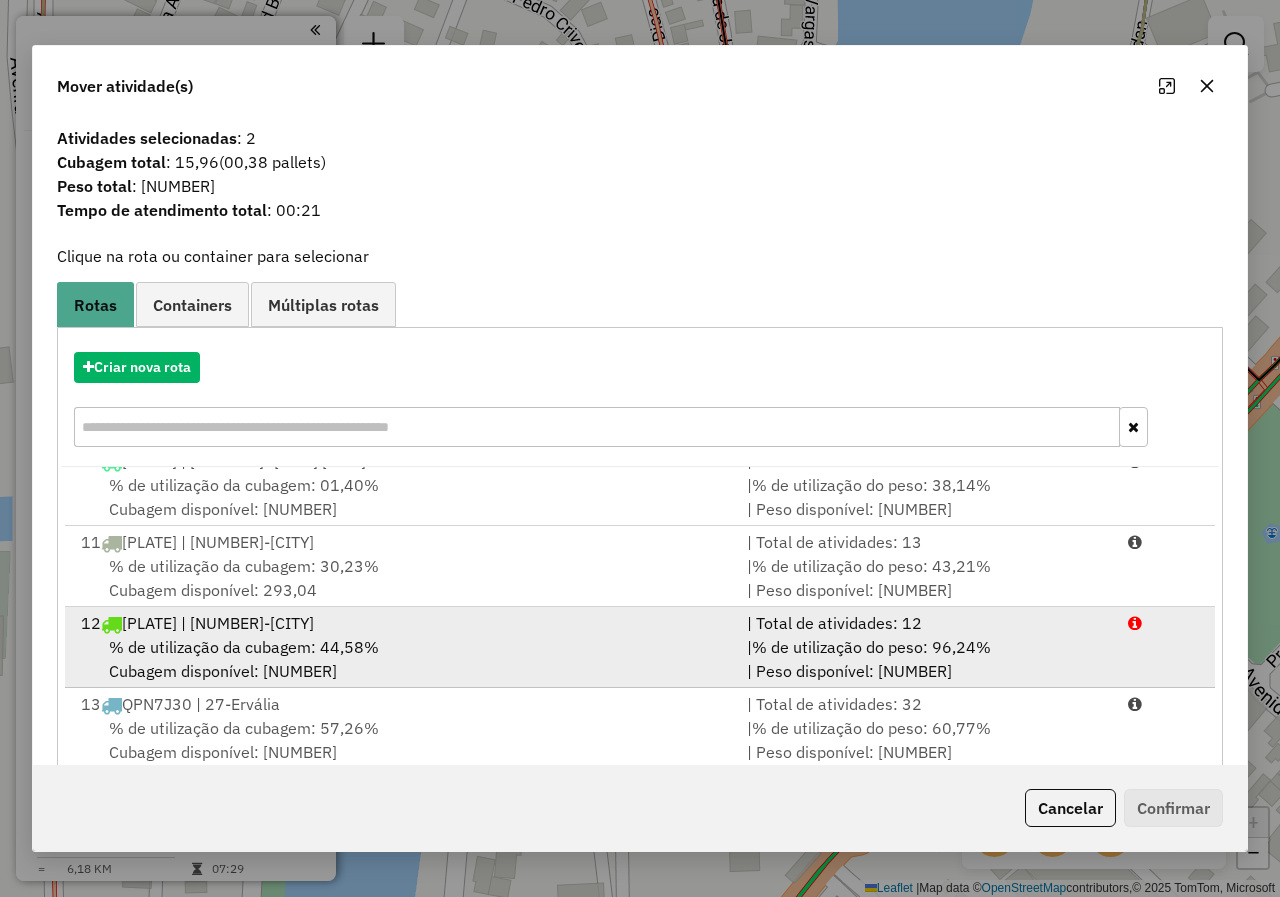 scroll, scrollTop: 815, scrollLeft: 0, axis: vertical 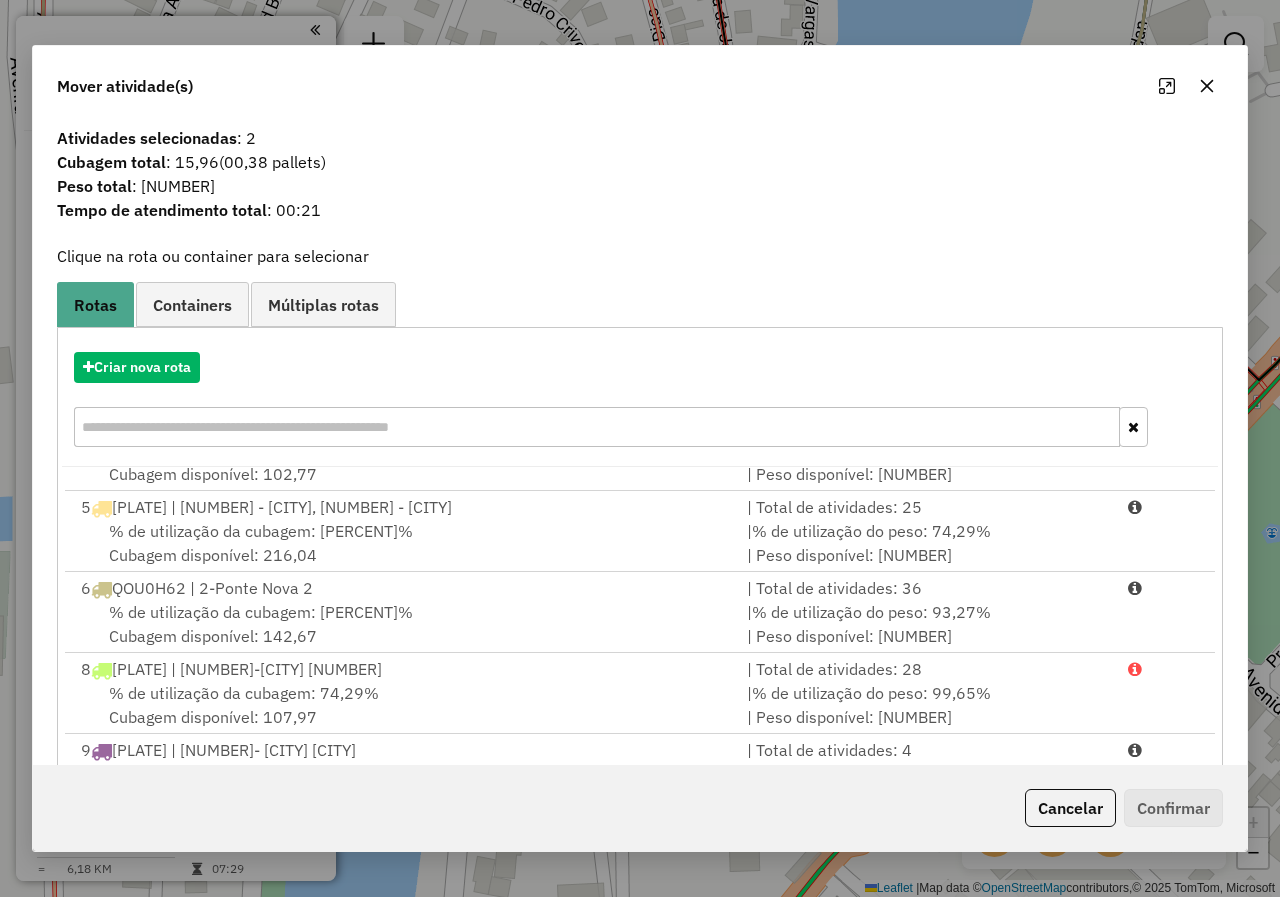 click 